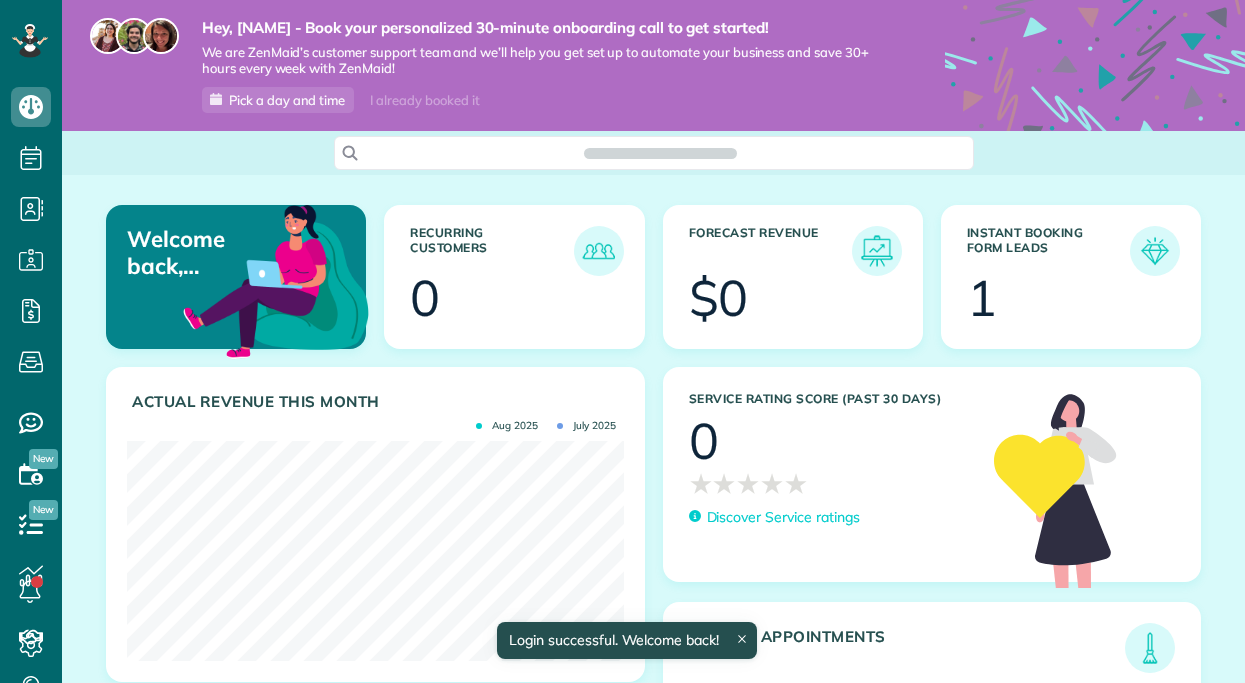 scroll, scrollTop: 0, scrollLeft: 0, axis: both 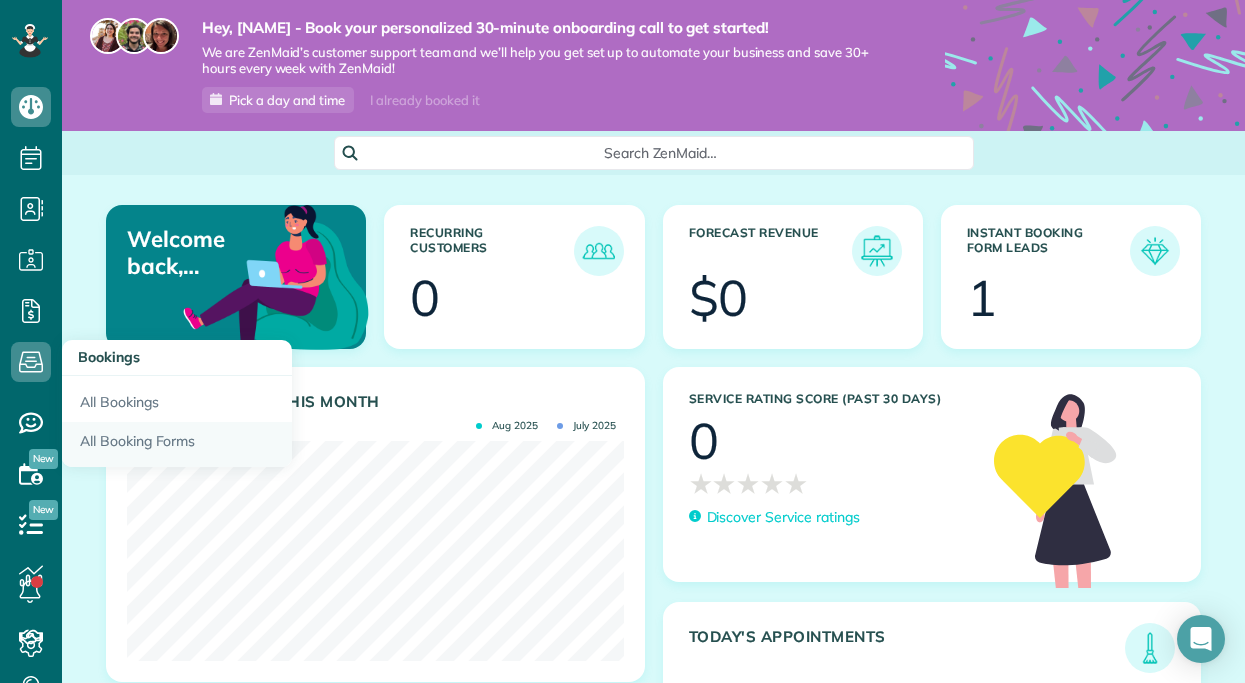 click on "All Booking Forms" at bounding box center [177, 445] 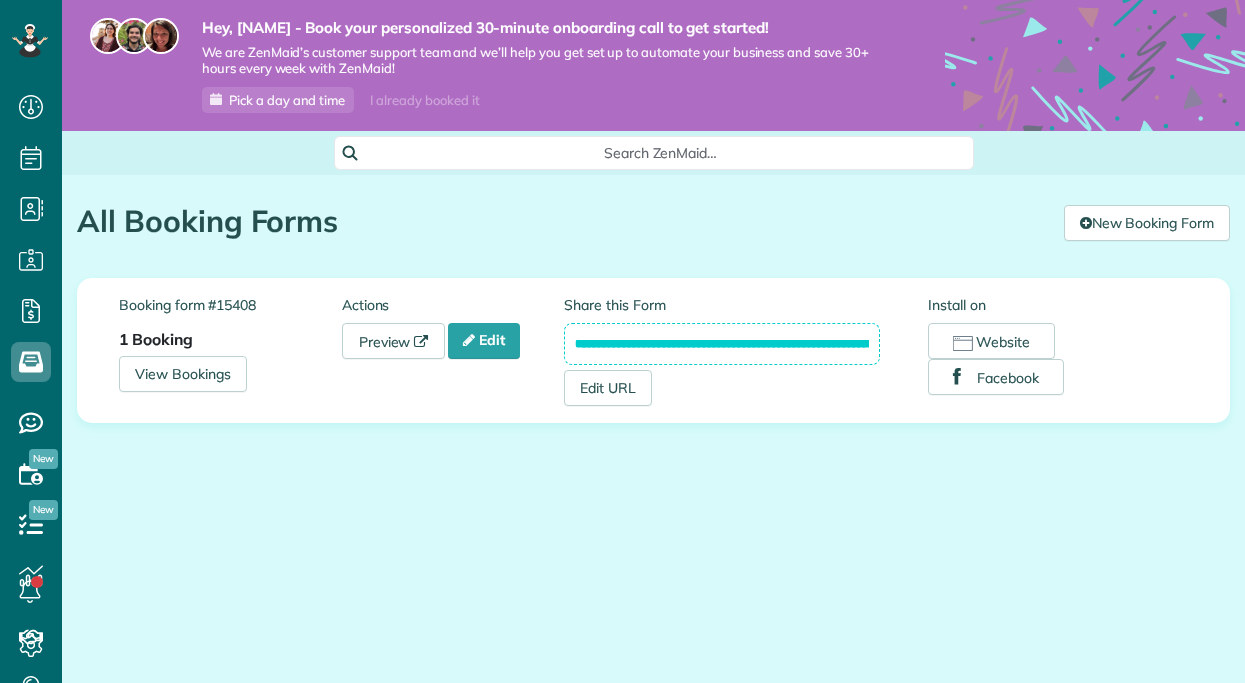 scroll, scrollTop: 0, scrollLeft: 0, axis: both 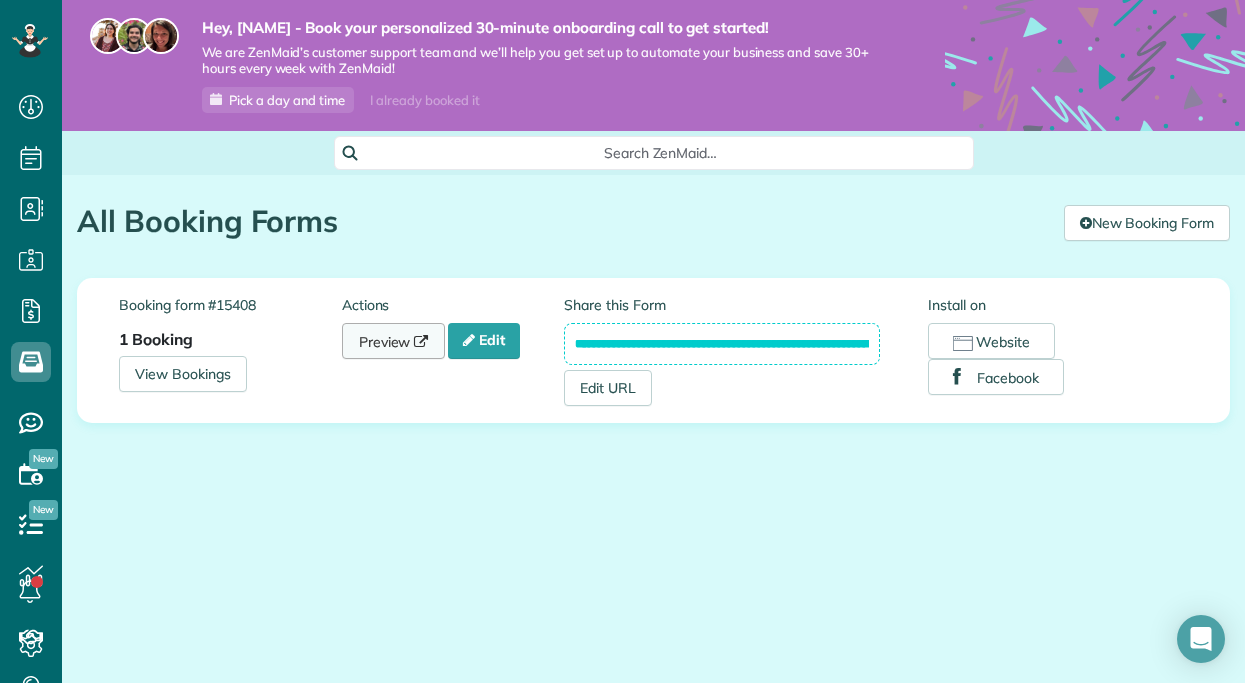click on "Preview" at bounding box center (394, 341) 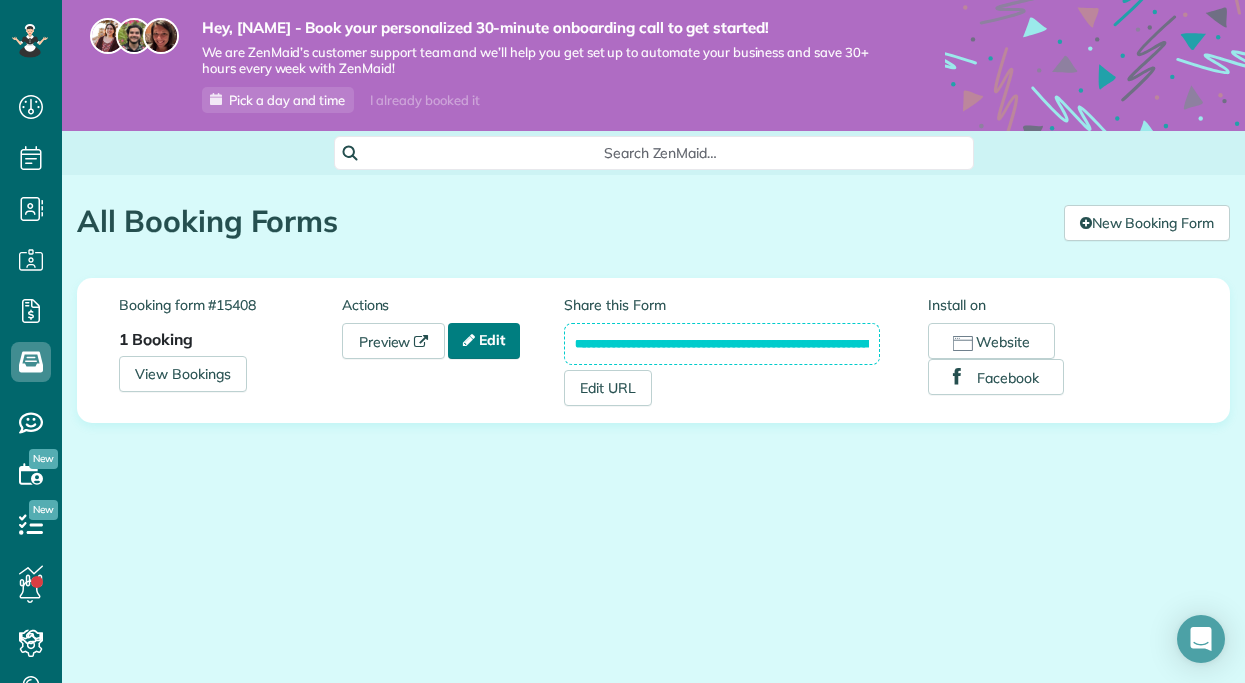 click on "Edit" at bounding box center (484, 341) 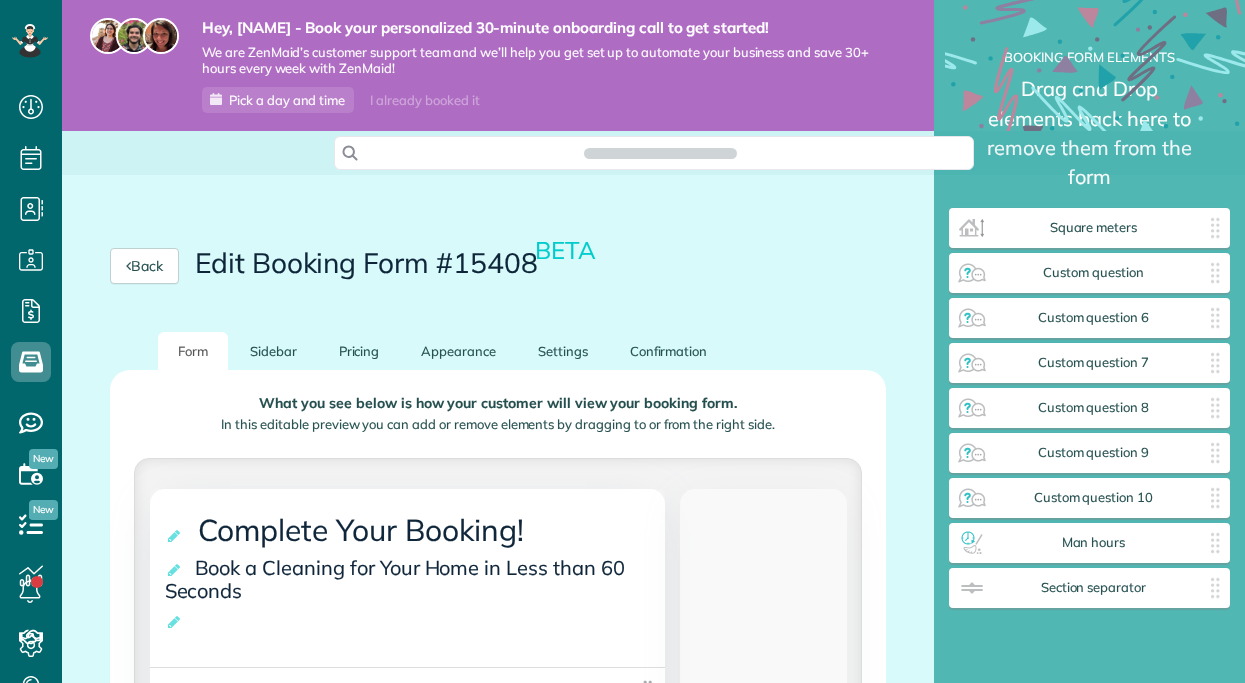 scroll, scrollTop: 0, scrollLeft: 0, axis: both 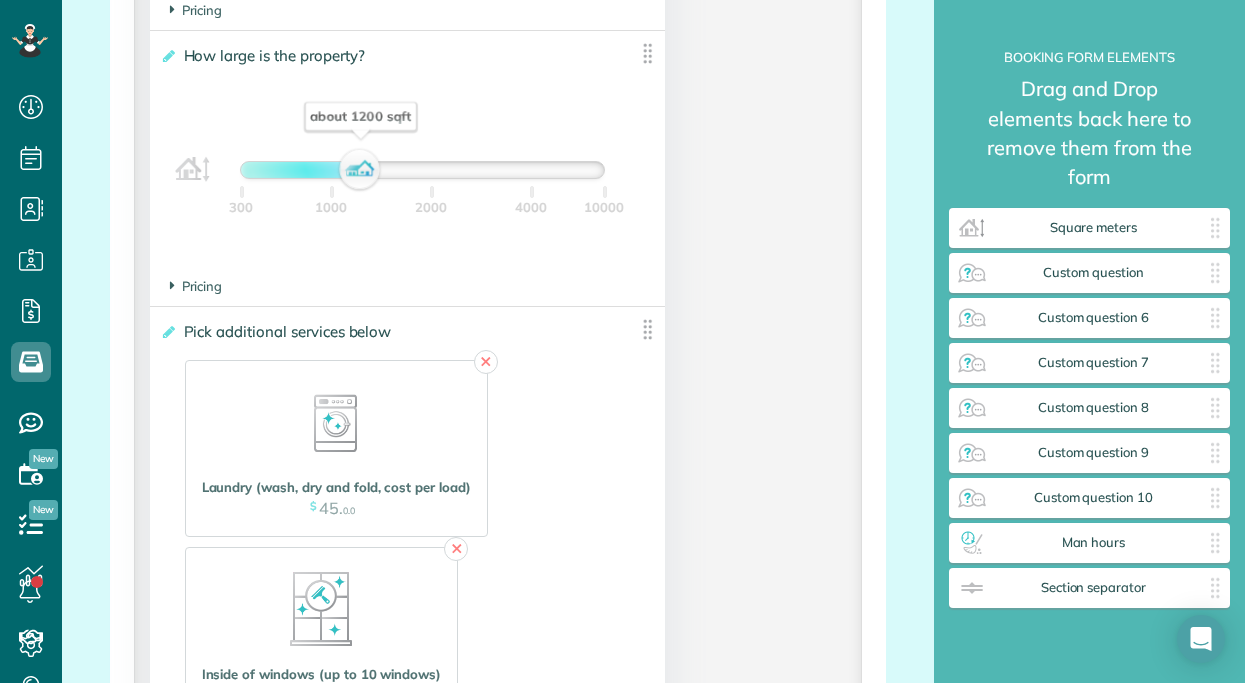 click on "about 1200 sqft" at bounding box center (360, 170) 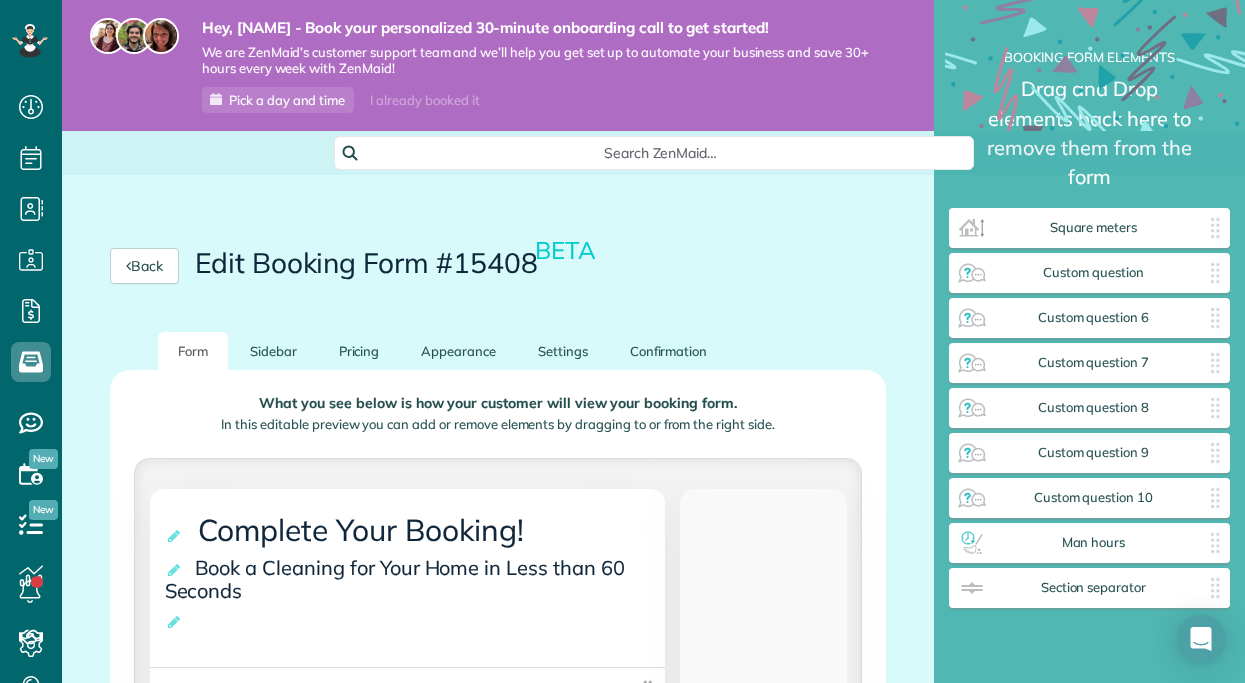 scroll, scrollTop: 0, scrollLeft: 0, axis: both 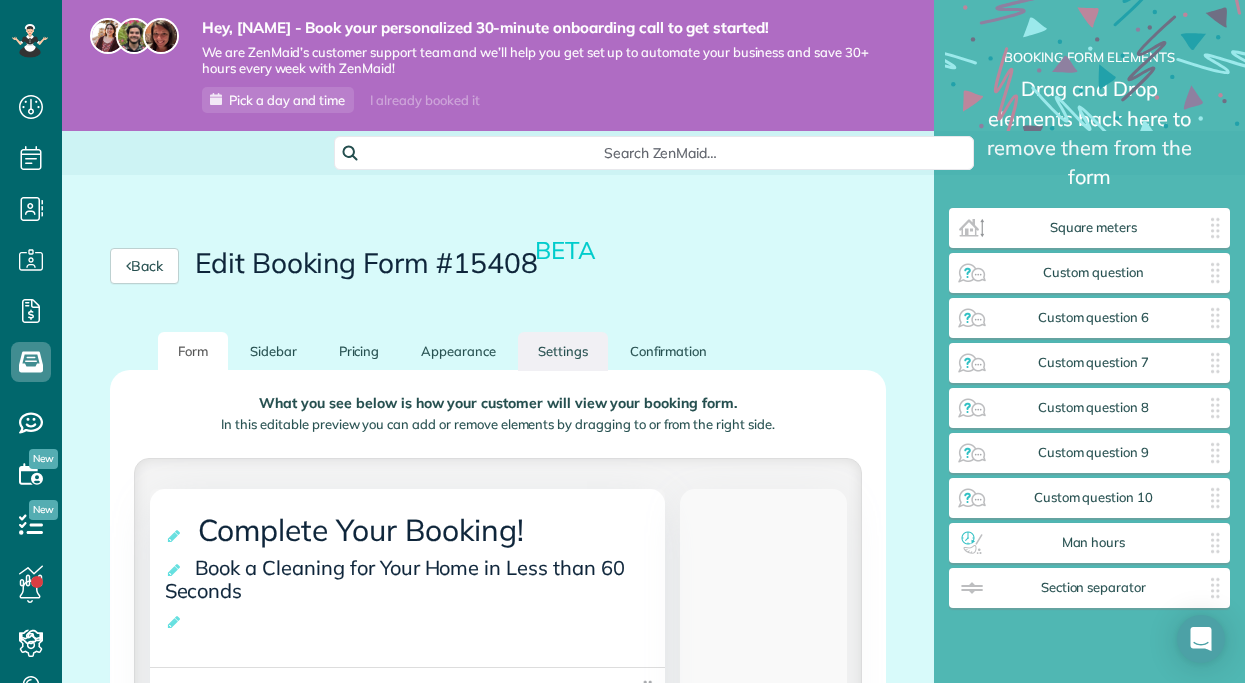 click on "Settings" at bounding box center [563, 351] 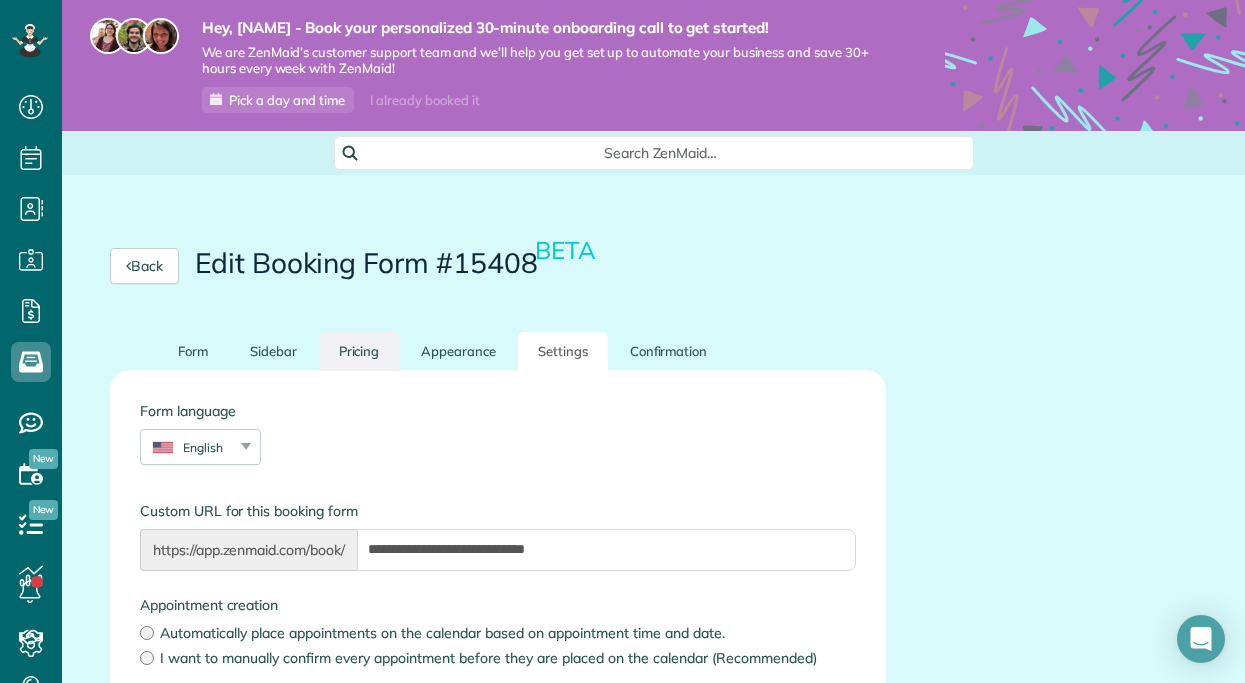 click on "Pricing" at bounding box center [359, 351] 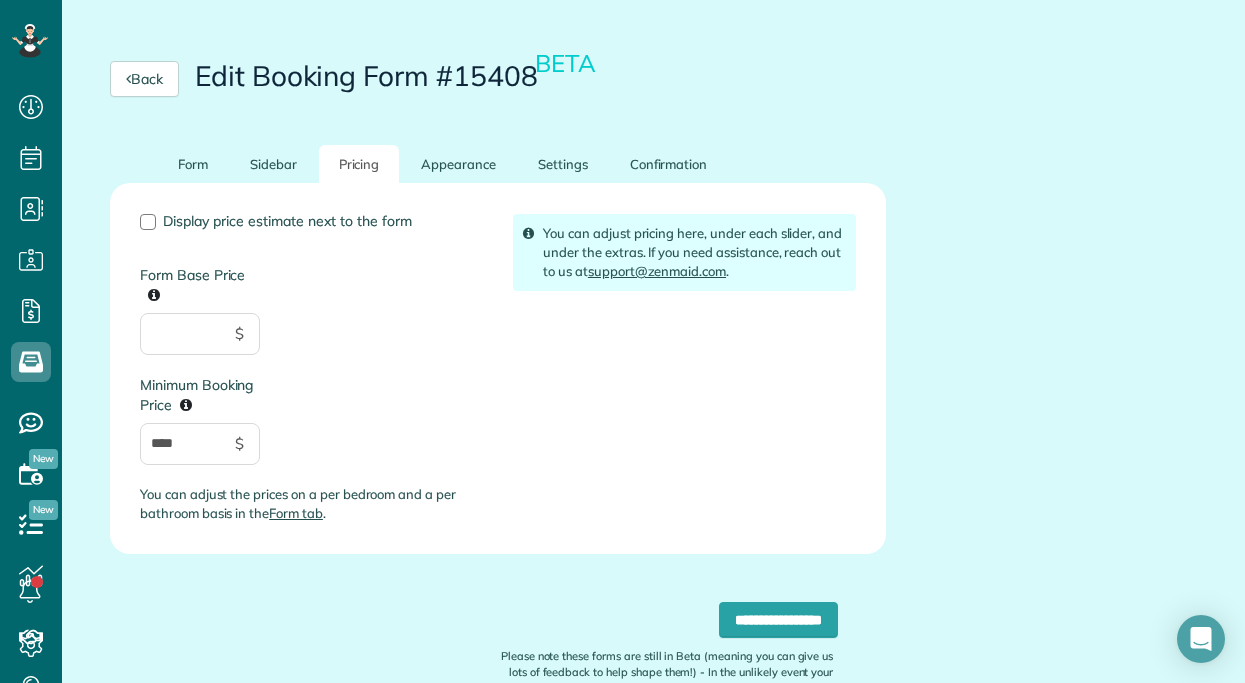 scroll, scrollTop: 187, scrollLeft: 0, axis: vertical 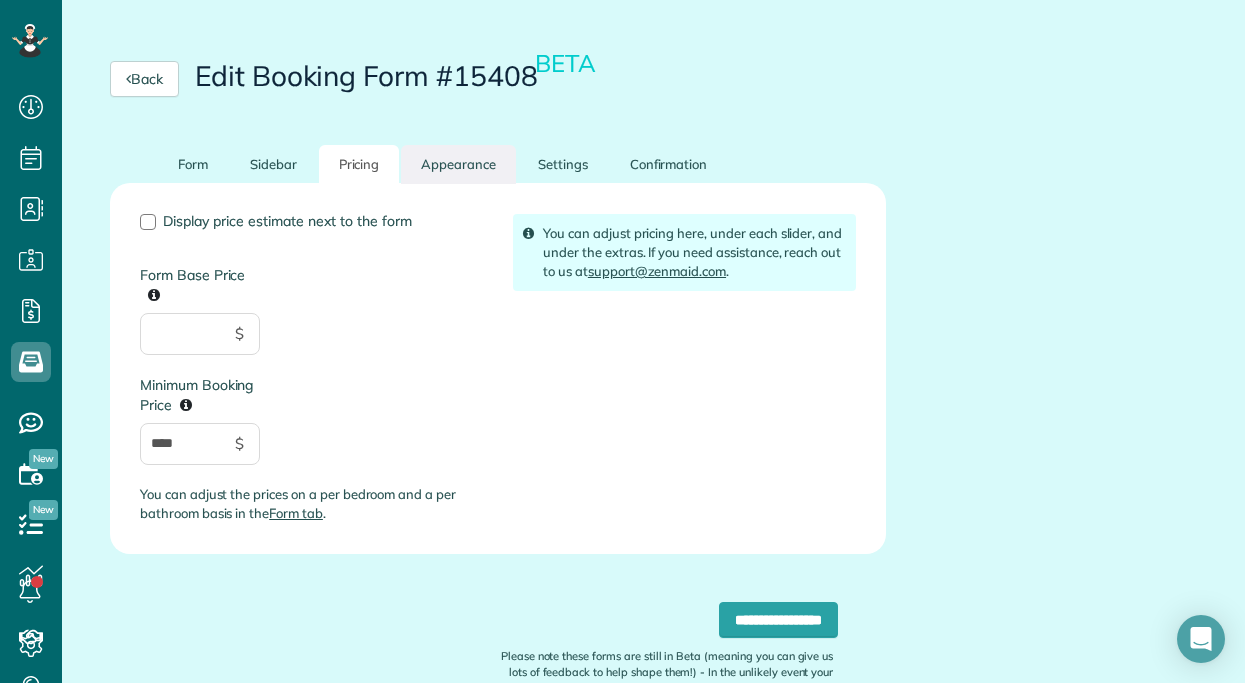 click on "Appearance" at bounding box center (458, 164) 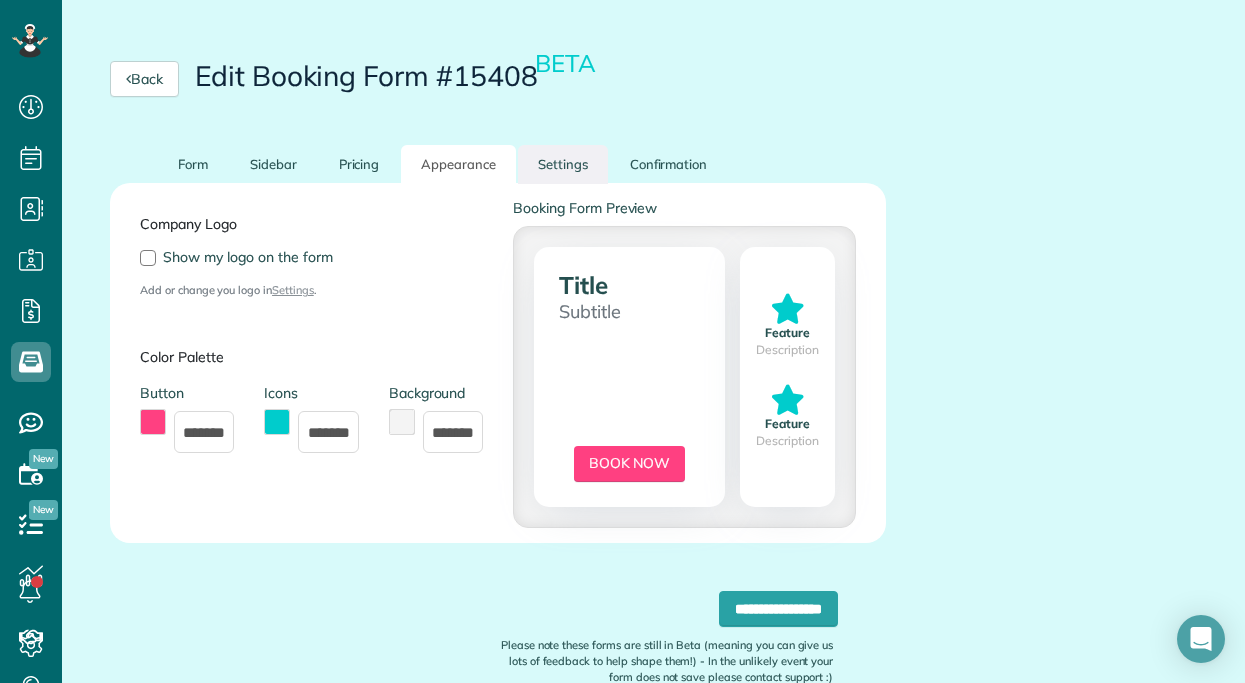 click on "Settings" at bounding box center [563, 164] 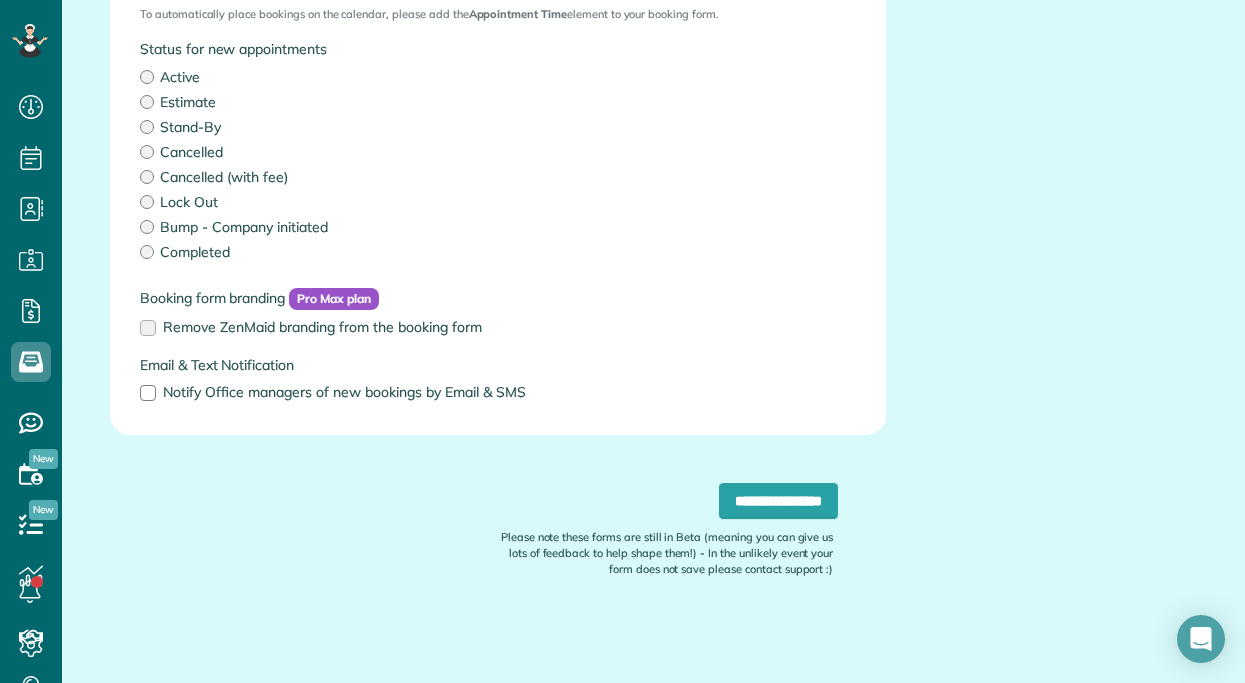 scroll, scrollTop: 677, scrollLeft: 0, axis: vertical 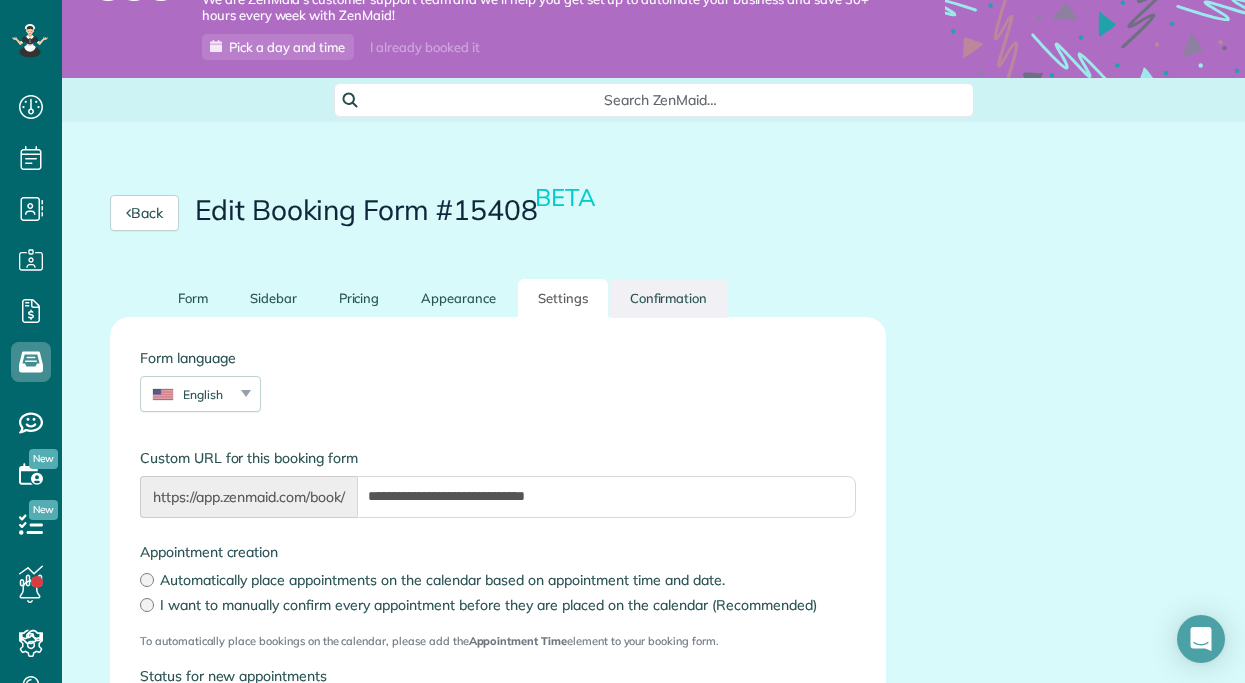 click on "Confirmation" at bounding box center [669, 298] 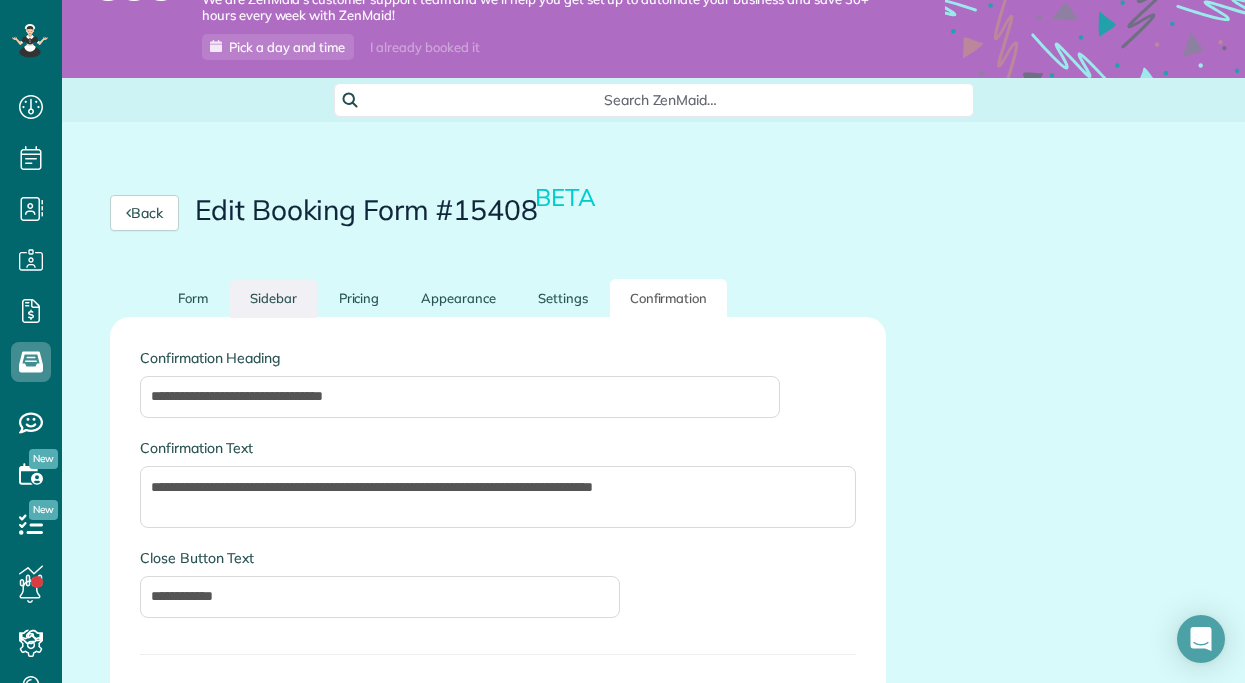 click on "Sidebar" at bounding box center [273, 298] 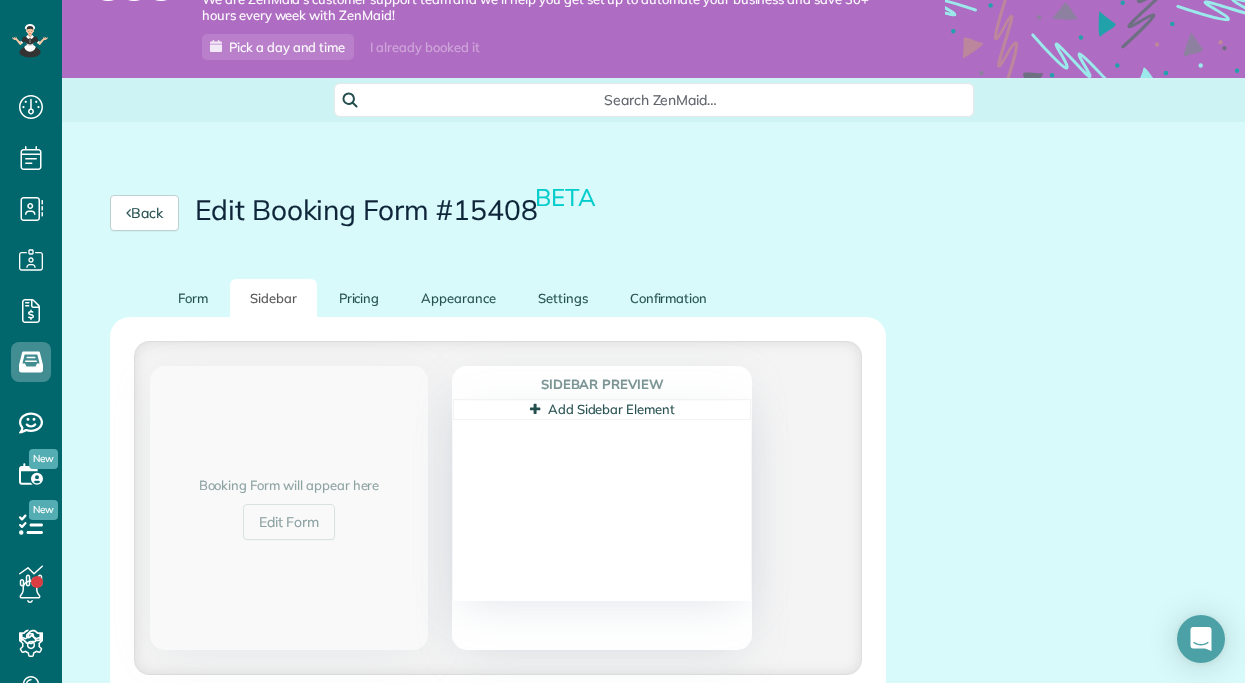 scroll, scrollTop: 175, scrollLeft: 0, axis: vertical 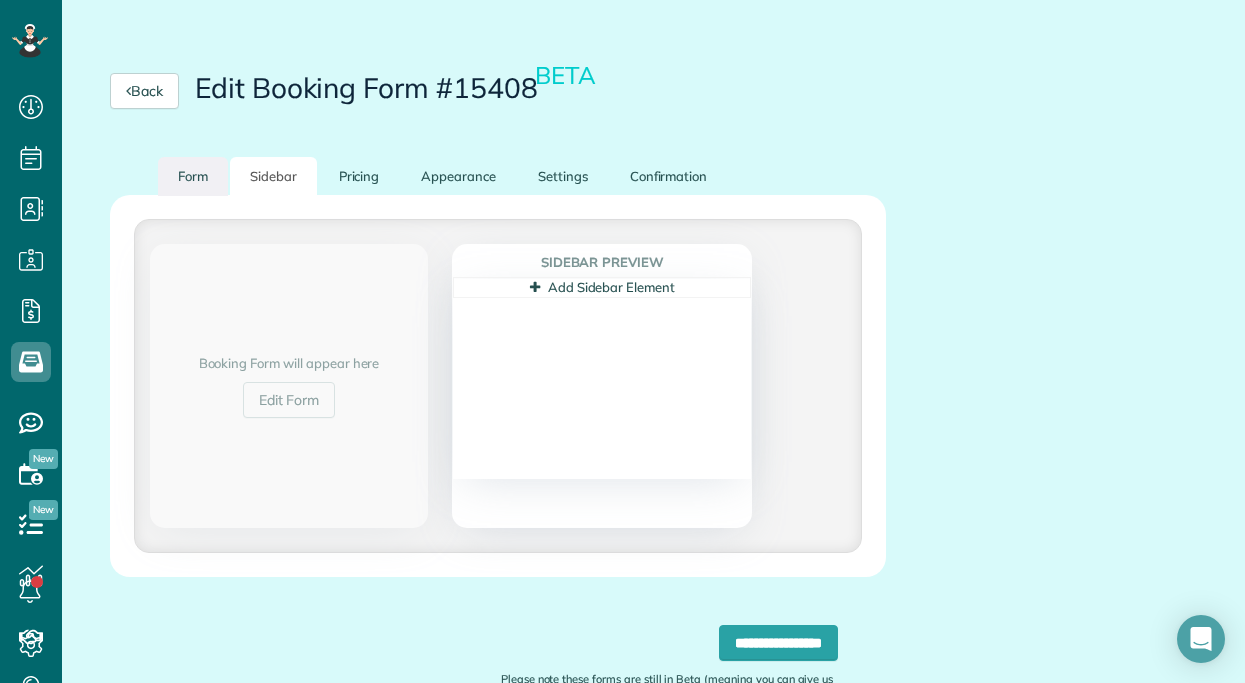 click on "Form" at bounding box center [193, 176] 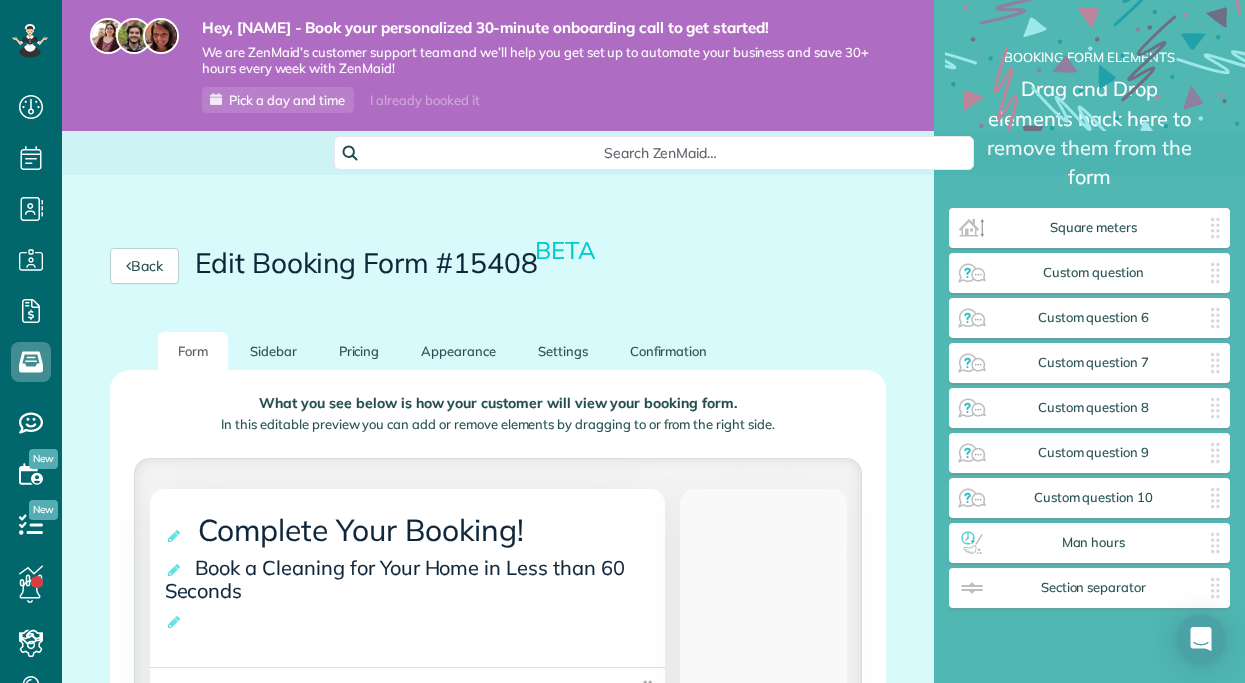 scroll, scrollTop: 0, scrollLeft: 0, axis: both 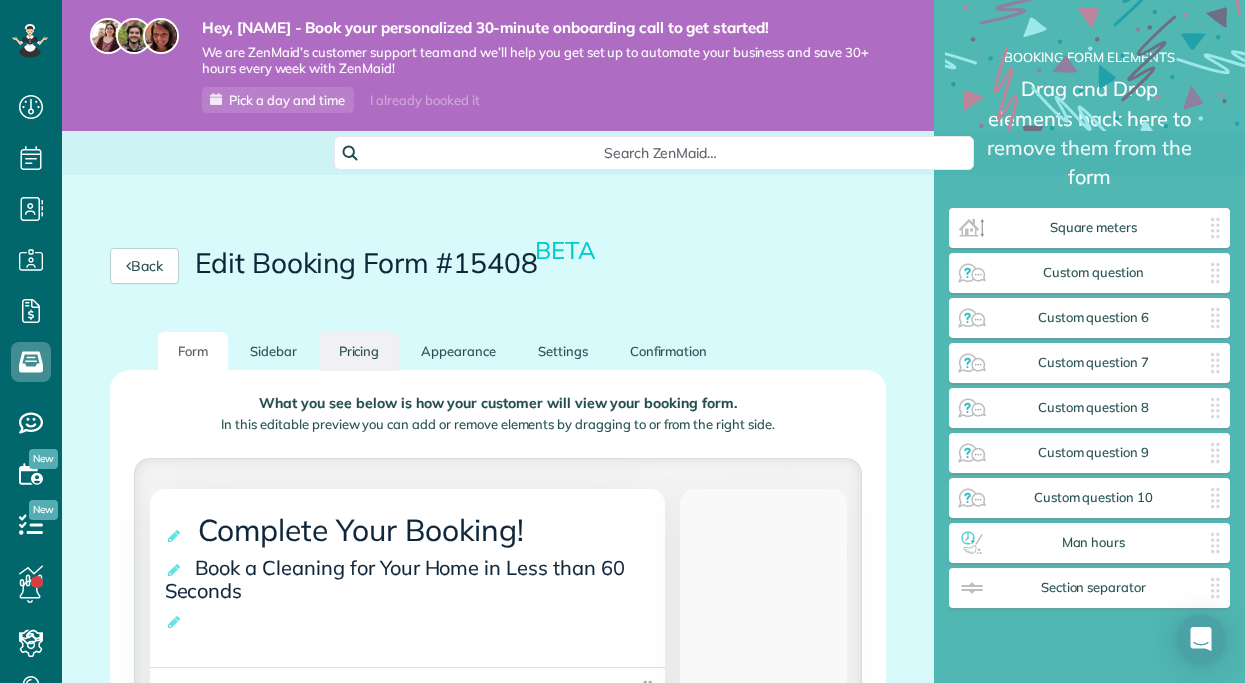 click on "Pricing" at bounding box center [359, 351] 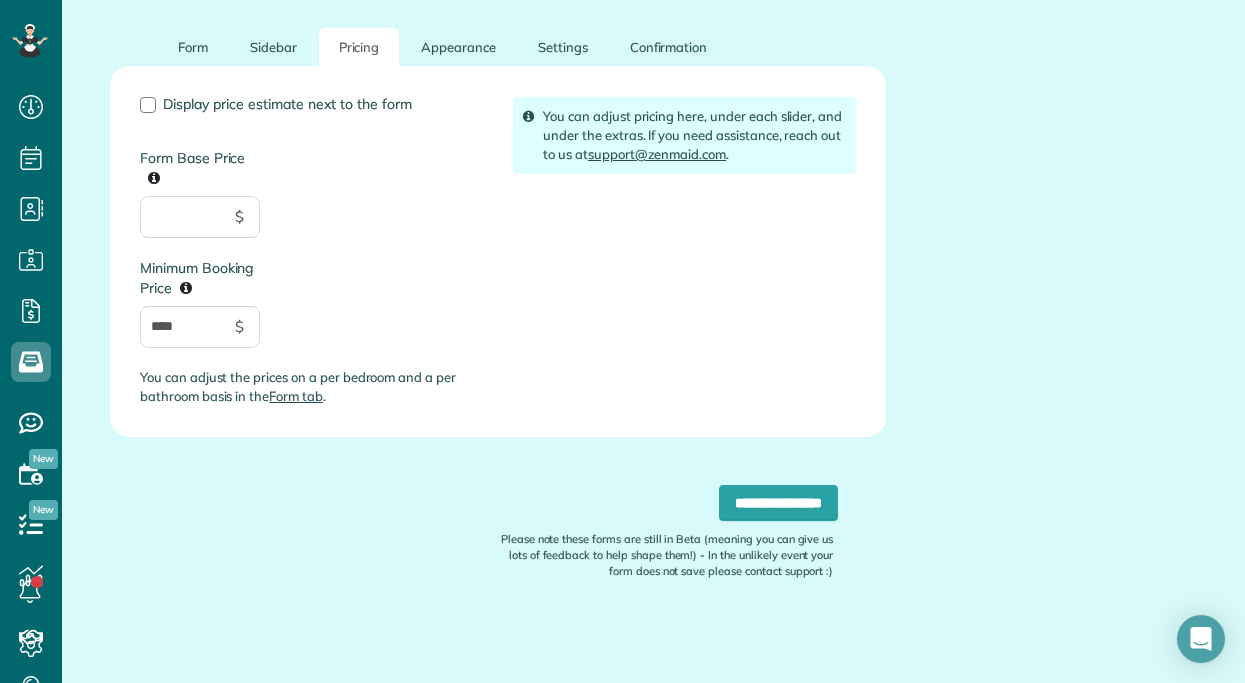 scroll, scrollTop: 303, scrollLeft: 0, axis: vertical 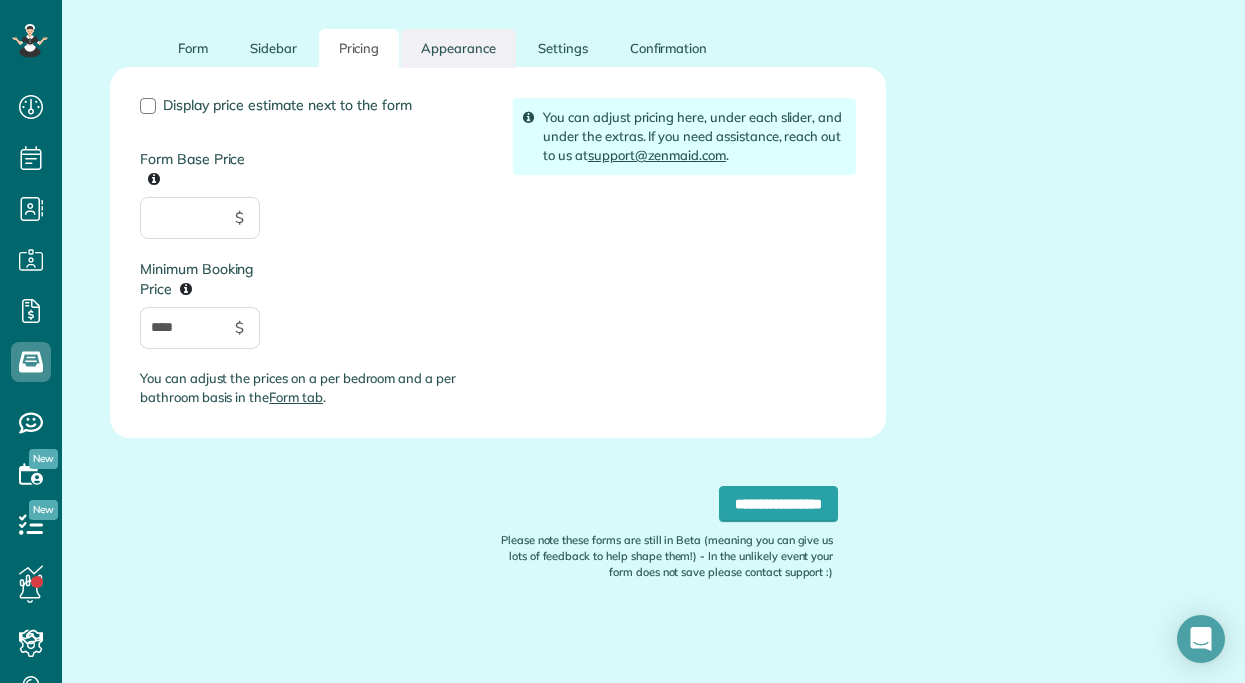 click on "Appearance" at bounding box center [458, 48] 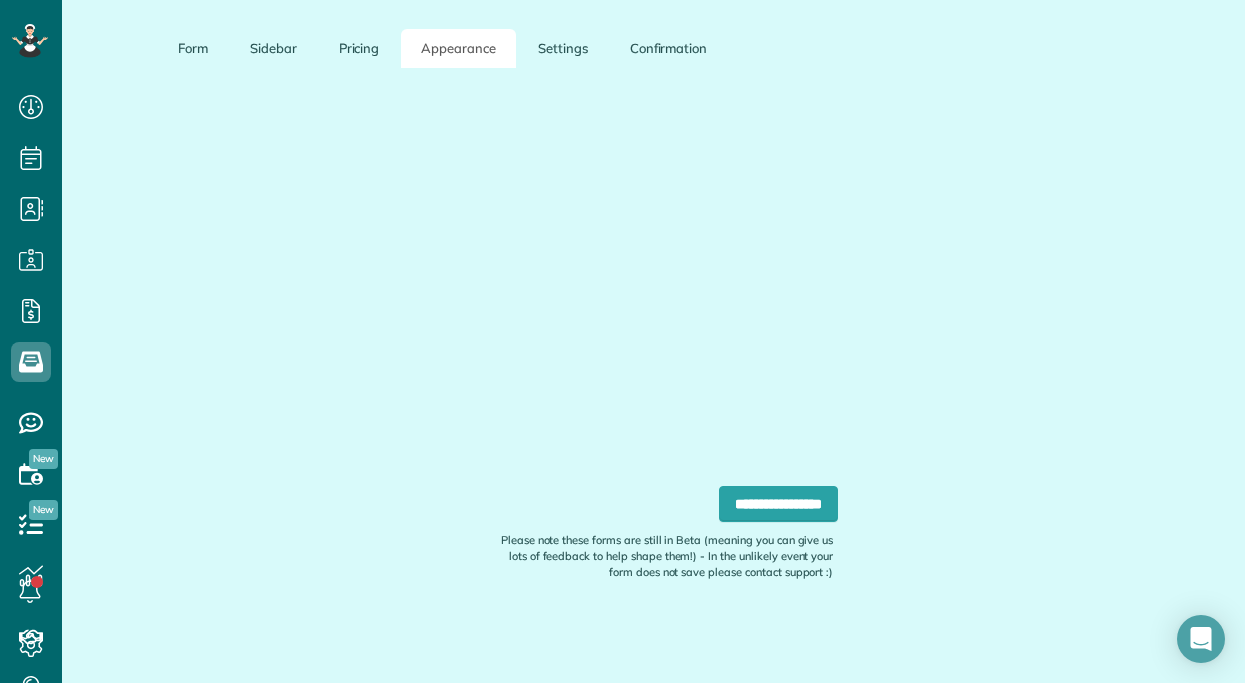 scroll, scrollTop: 292, scrollLeft: 0, axis: vertical 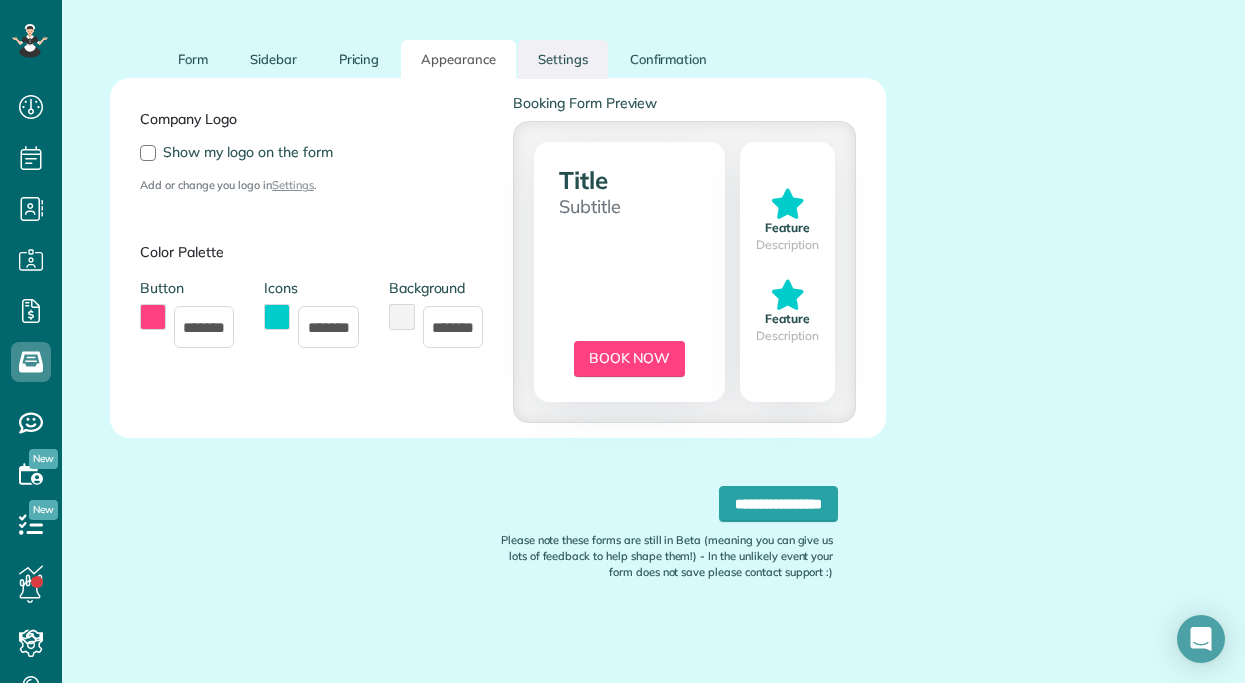 click on "Settings" at bounding box center (563, 59) 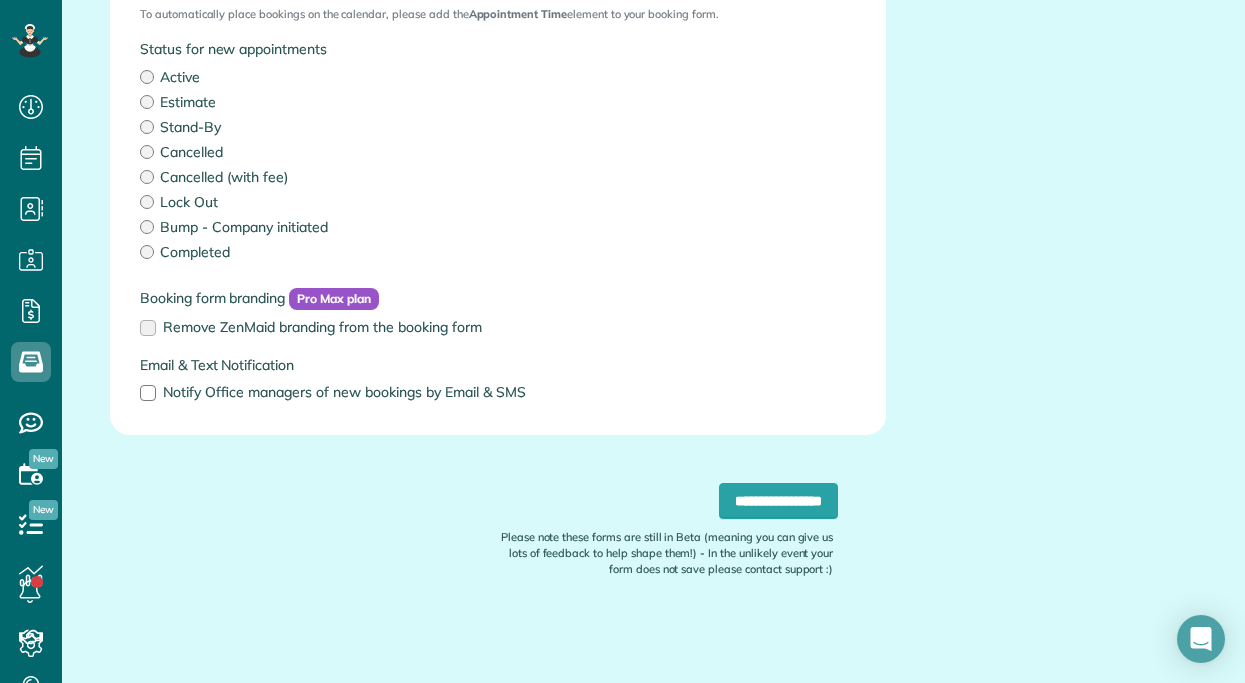 scroll, scrollTop: 677, scrollLeft: 0, axis: vertical 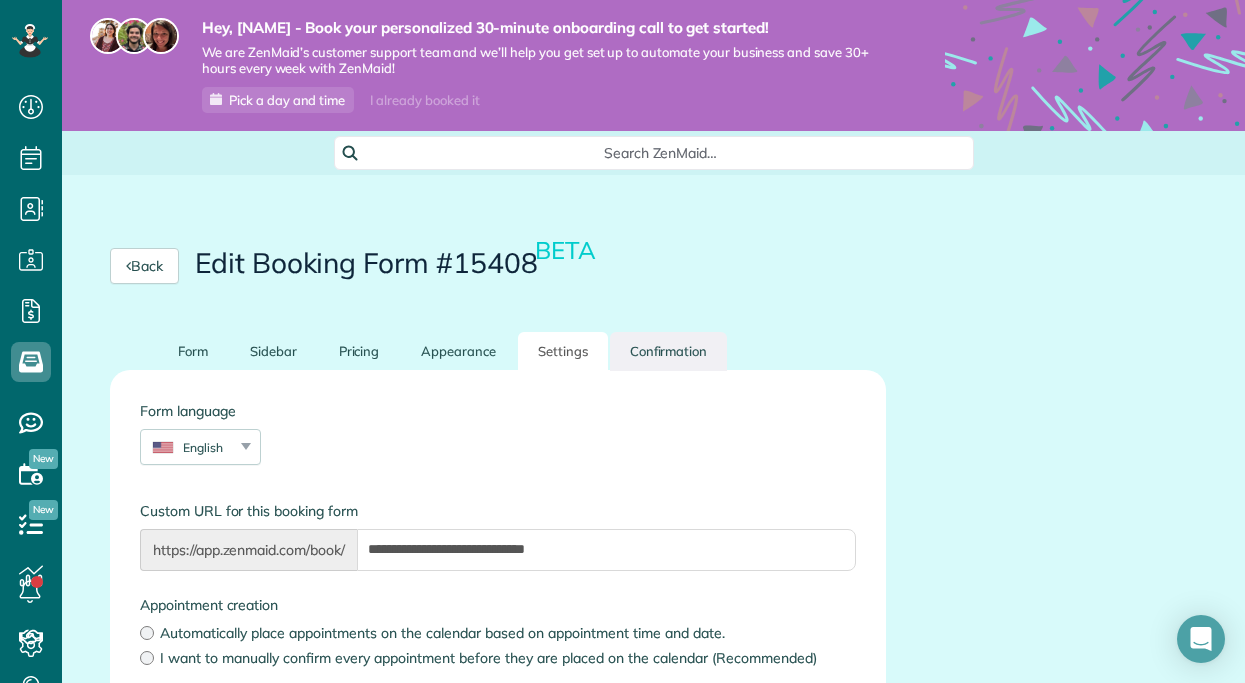 click on "Confirmation" at bounding box center (669, 351) 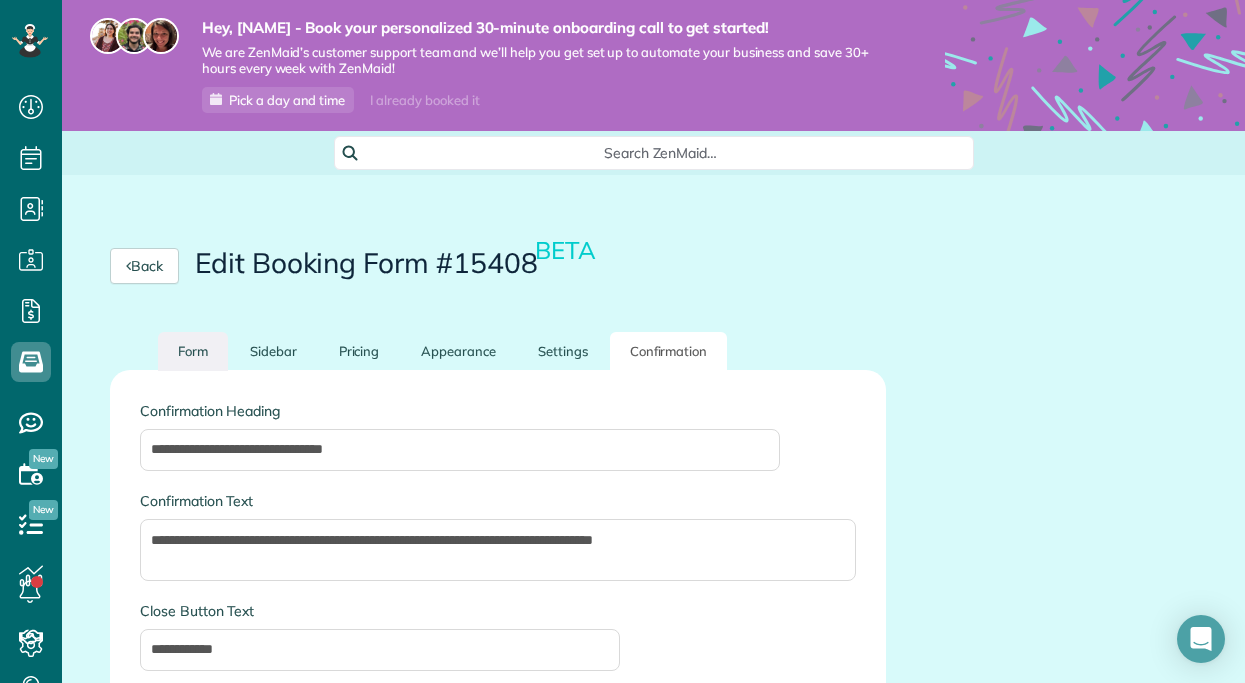 click on "Form" at bounding box center [193, 351] 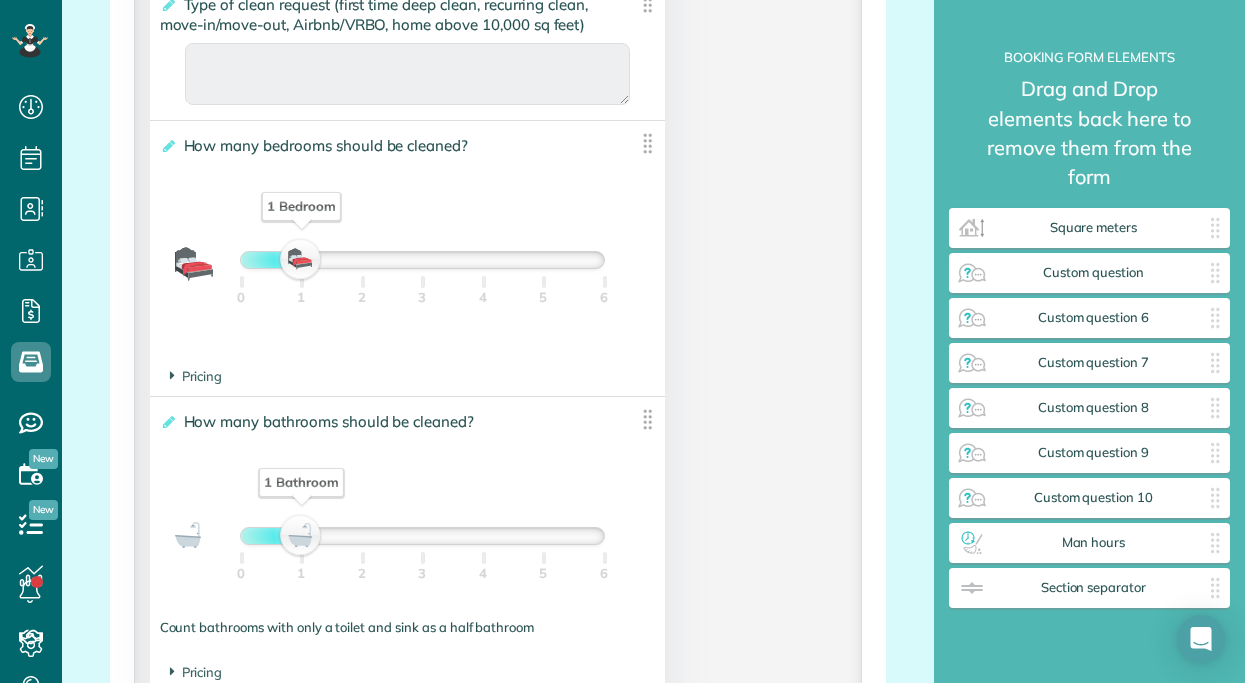 scroll, scrollTop: 2036, scrollLeft: 0, axis: vertical 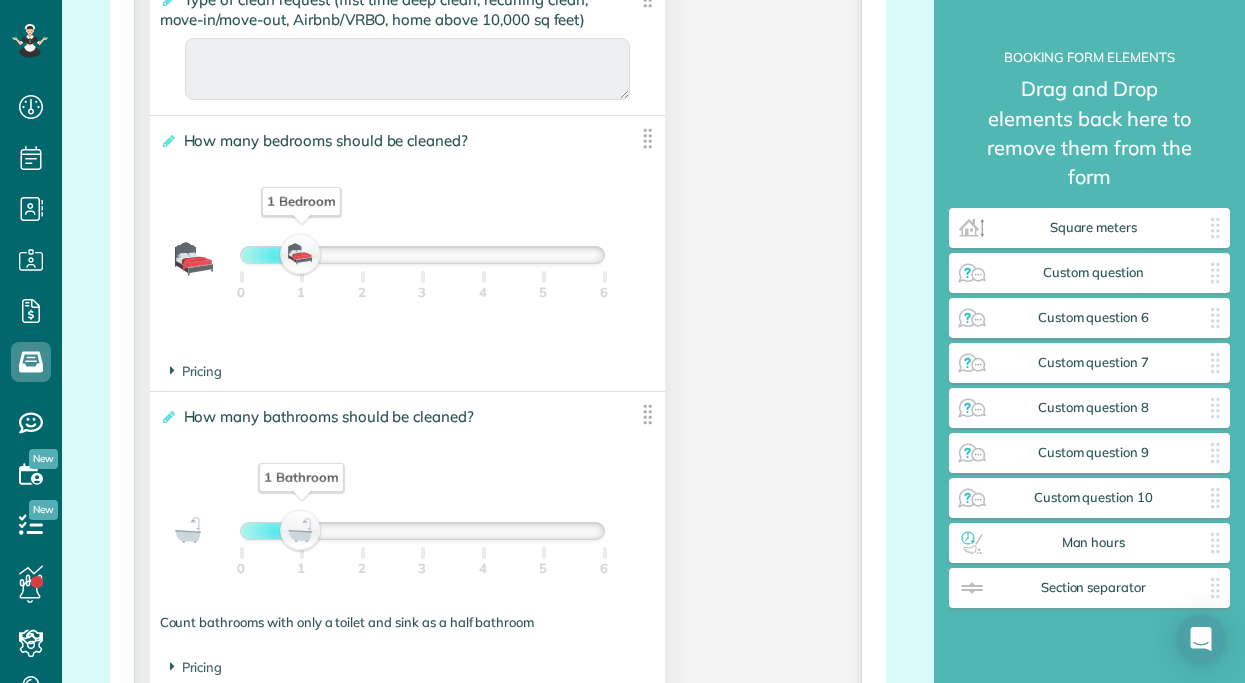click on "1 Bedroom" at bounding box center (301, 255) 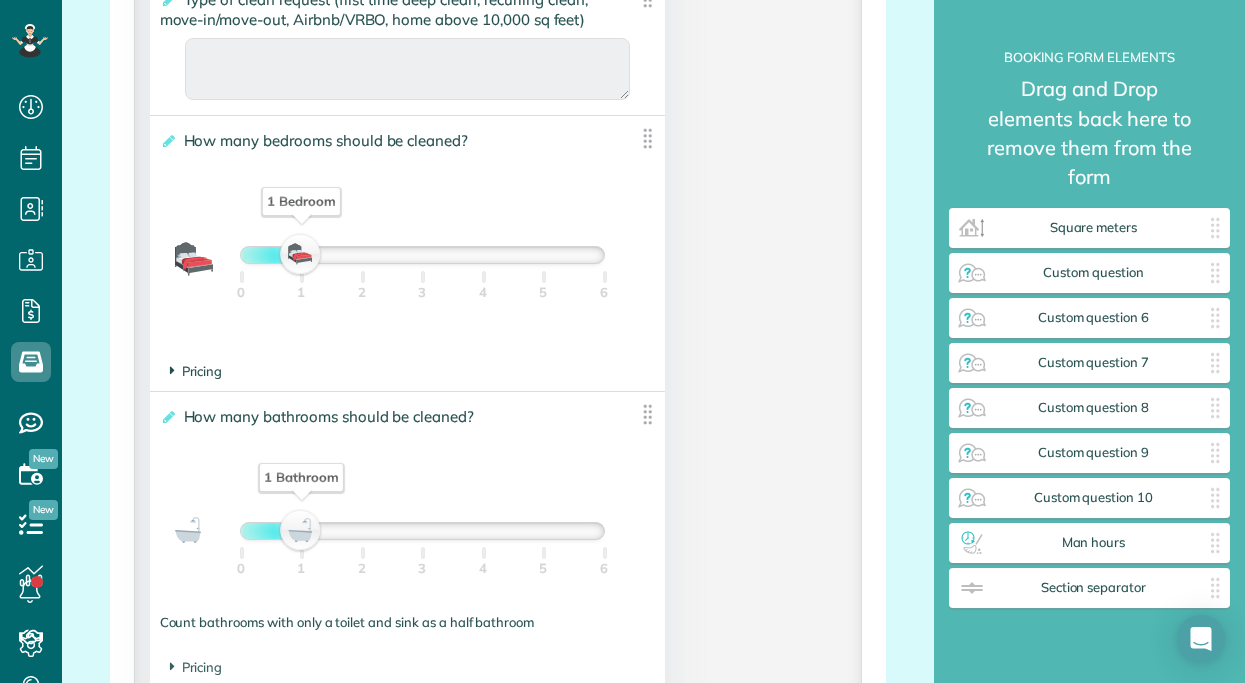 click on "Pricing" at bounding box center [196, 371] 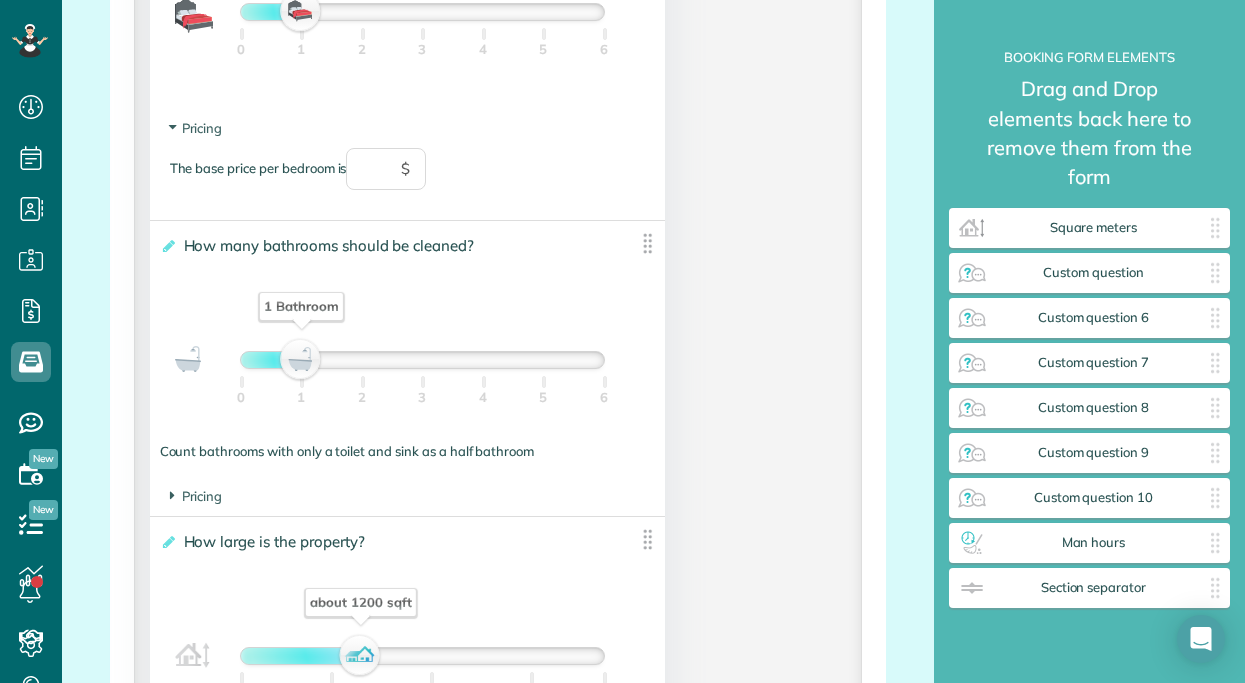 scroll, scrollTop: 2333, scrollLeft: 0, axis: vertical 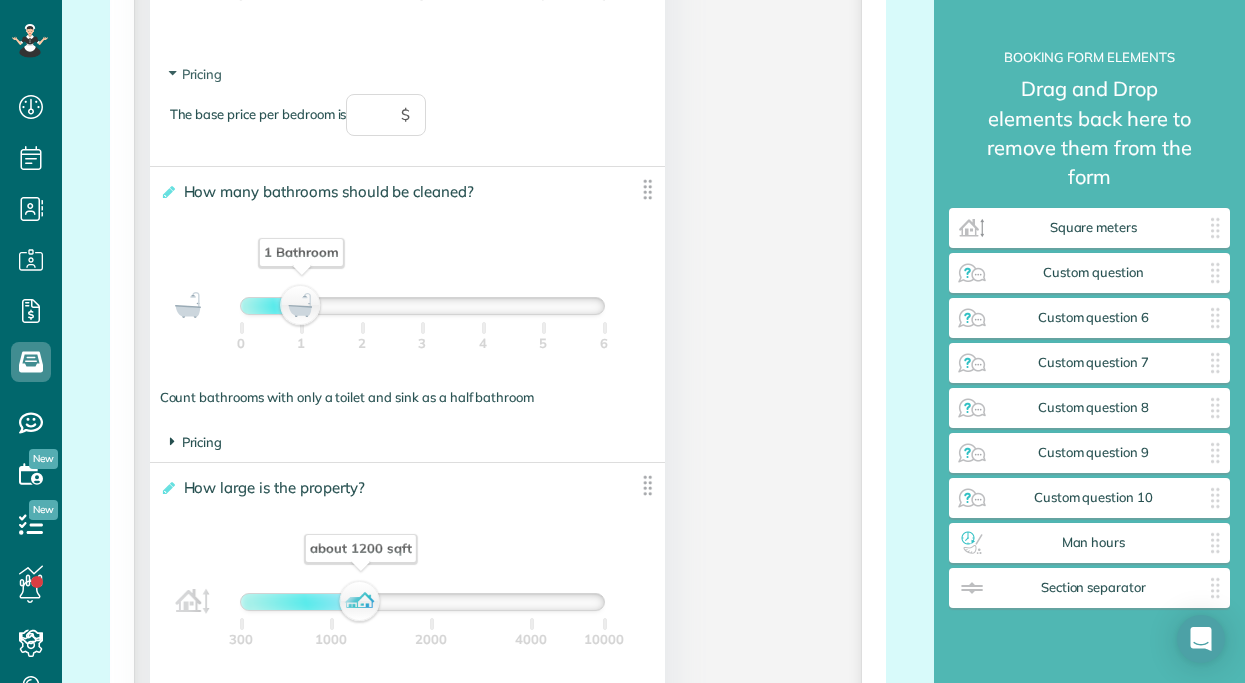 click on "Pricing" at bounding box center [196, 442] 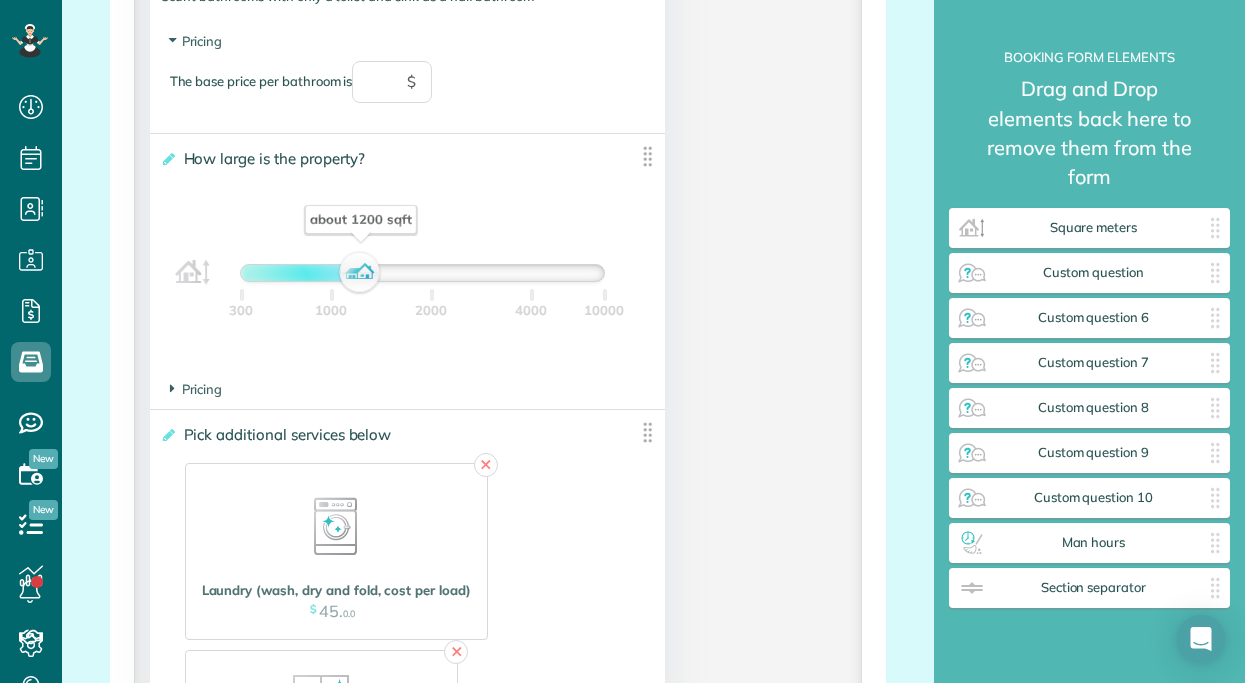 scroll, scrollTop: 2761, scrollLeft: 0, axis: vertical 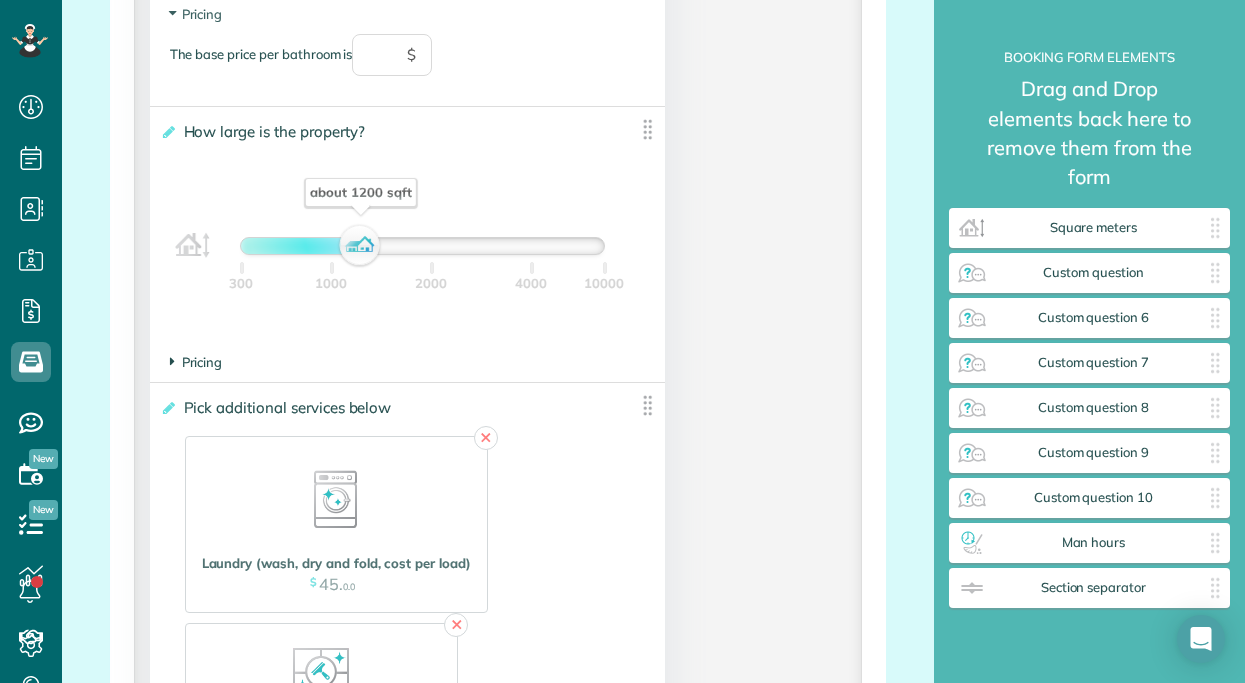 click on "Pricing" at bounding box center (196, 362) 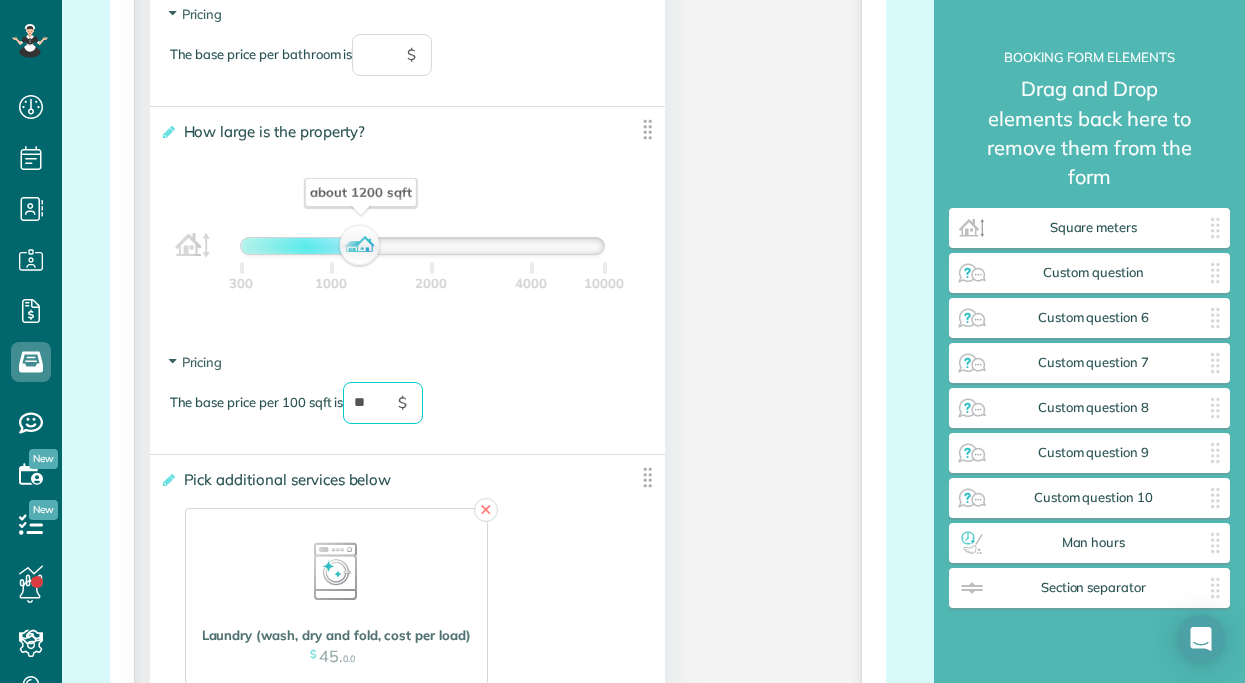 type on "*" 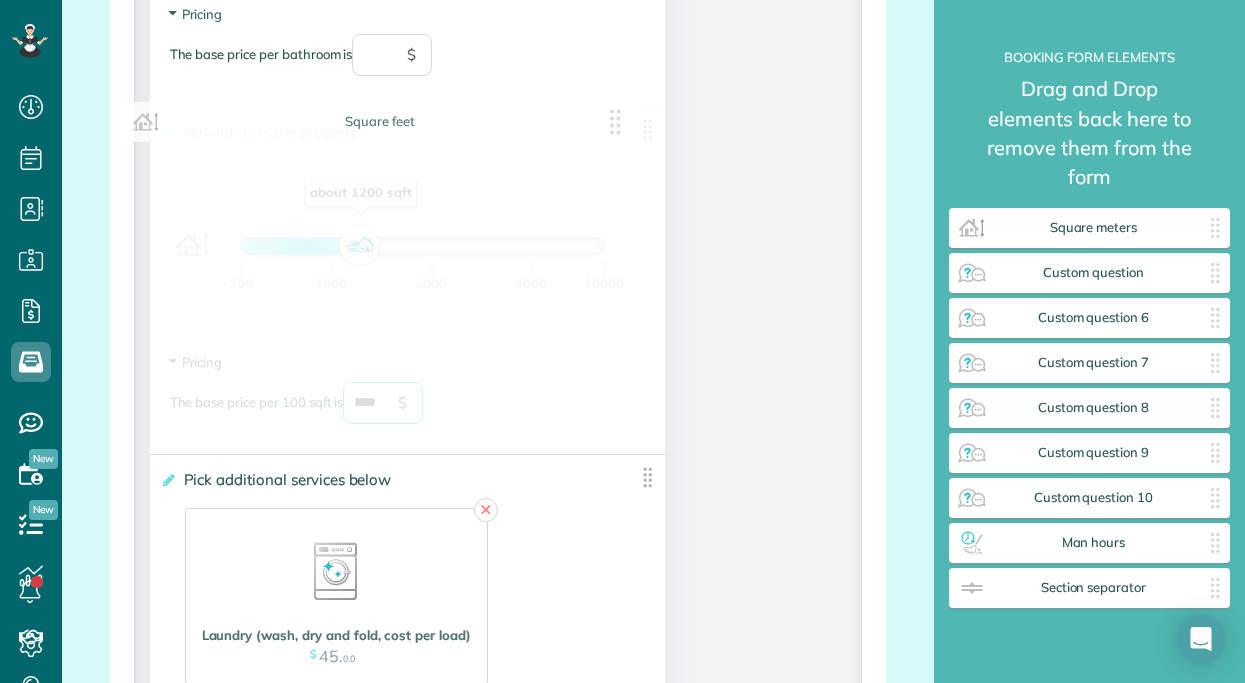 drag, startPoint x: 378, startPoint y: 396, endPoint x: 341, endPoint y: 396, distance: 37 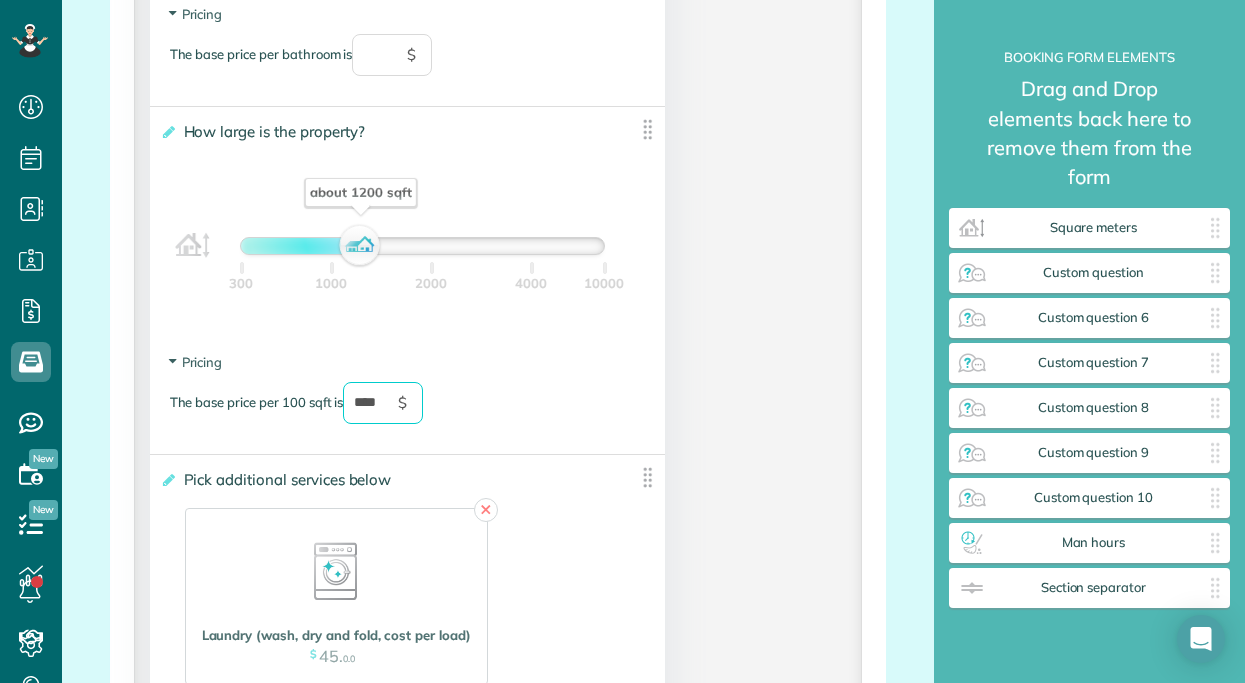 type on "*" 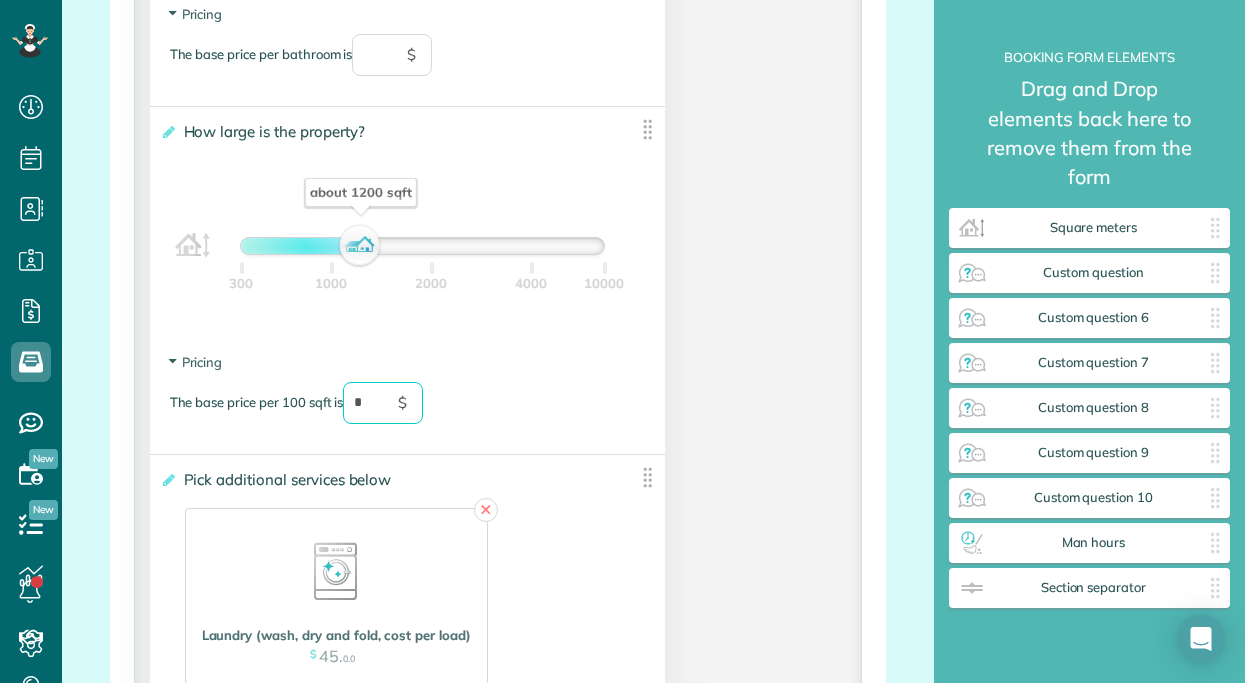 click on "The base price per 100 sqft is
*
$" at bounding box center (407, 413) 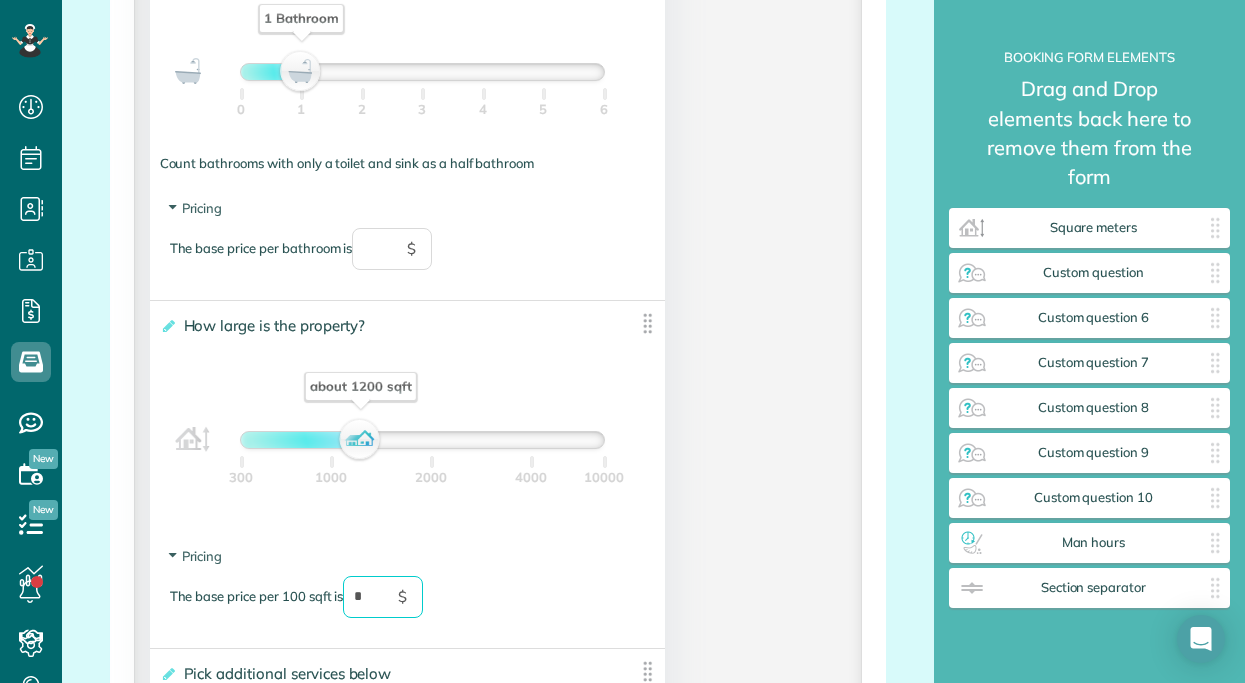 scroll, scrollTop: 2724, scrollLeft: 0, axis: vertical 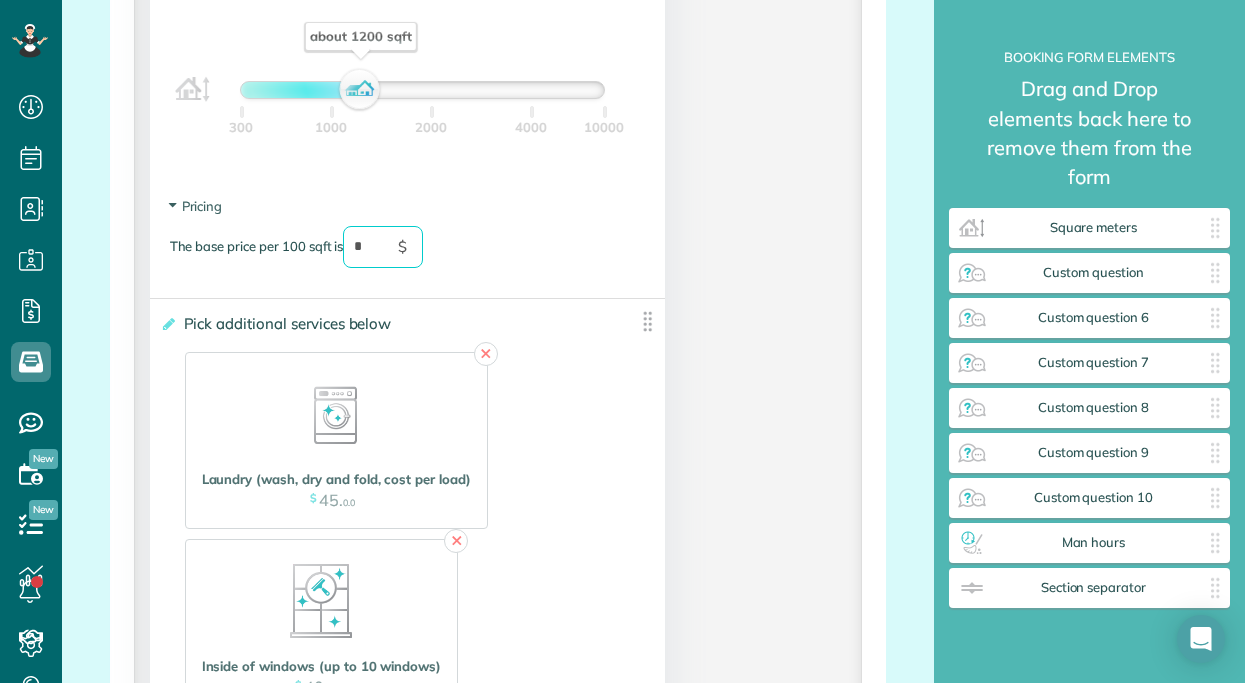 click on "*" at bounding box center (383, 247) 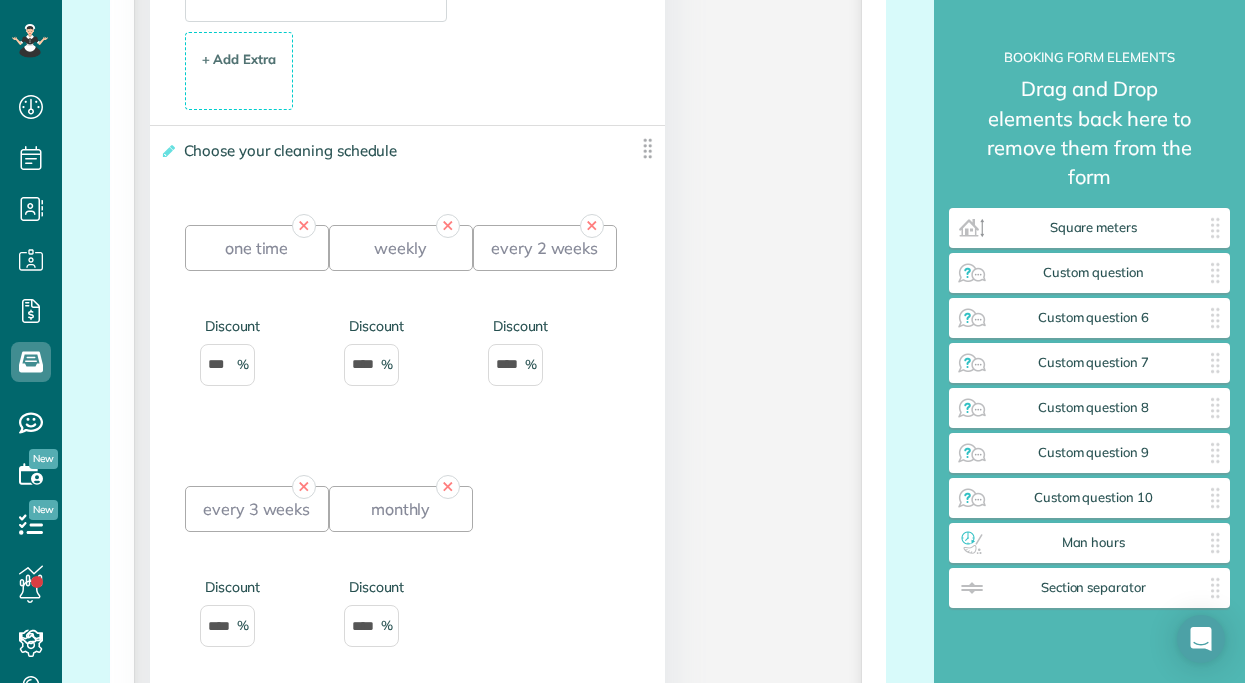 scroll, scrollTop: 3928, scrollLeft: 0, axis: vertical 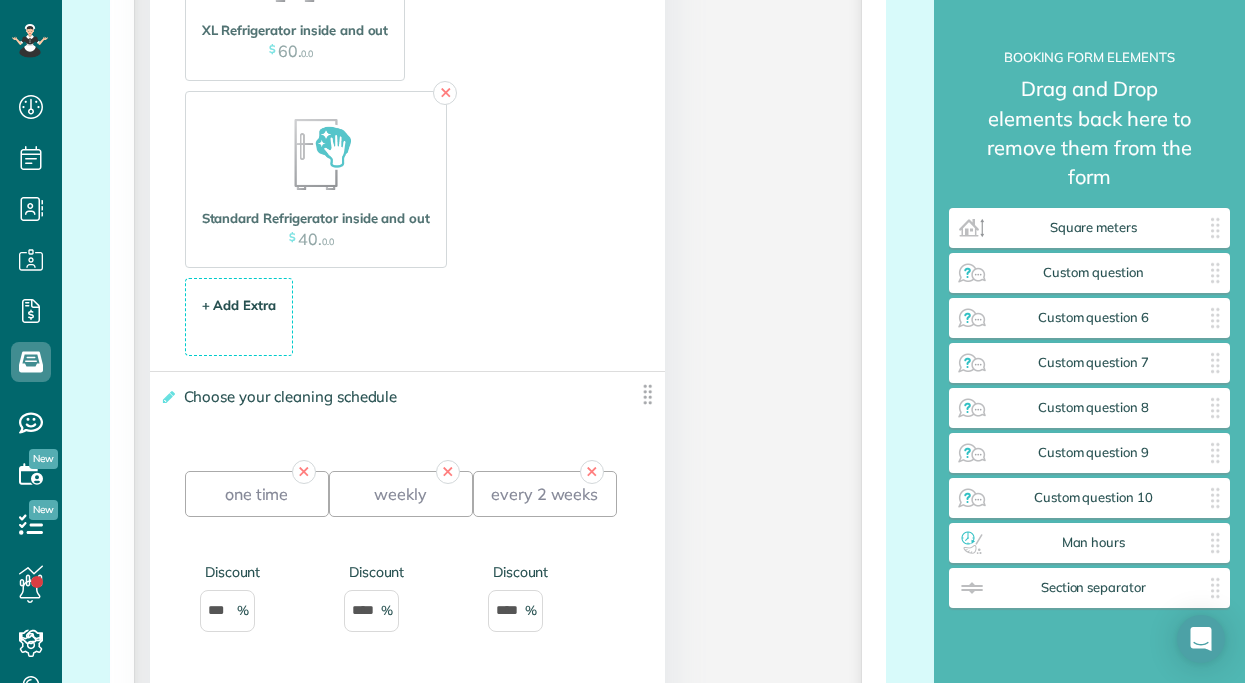 type on "****" 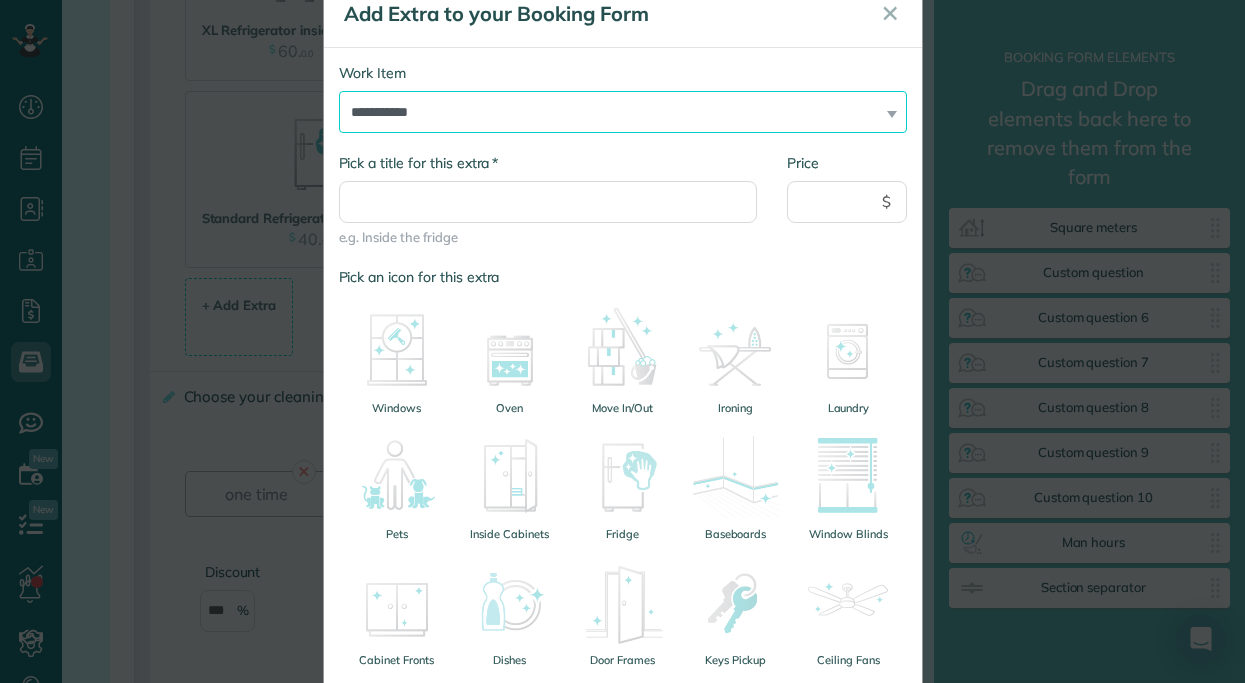 scroll, scrollTop: 13, scrollLeft: 0, axis: vertical 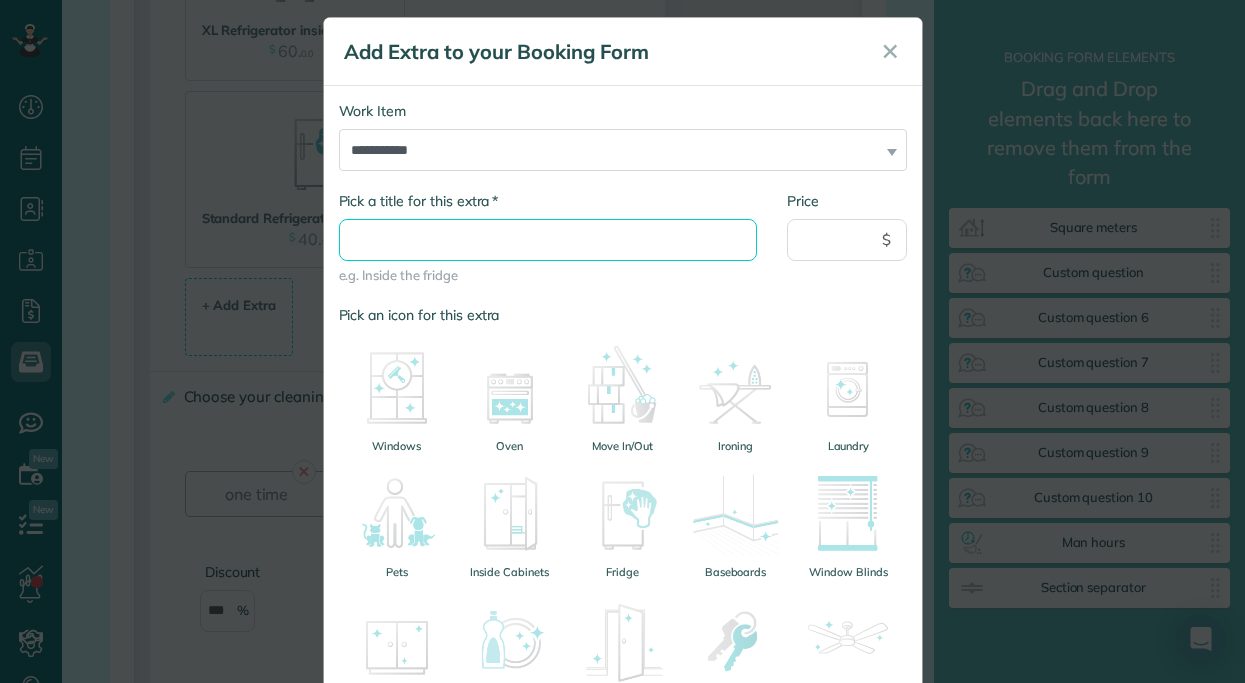 click on "*  Pick a title for this extra" at bounding box center (548, 240) 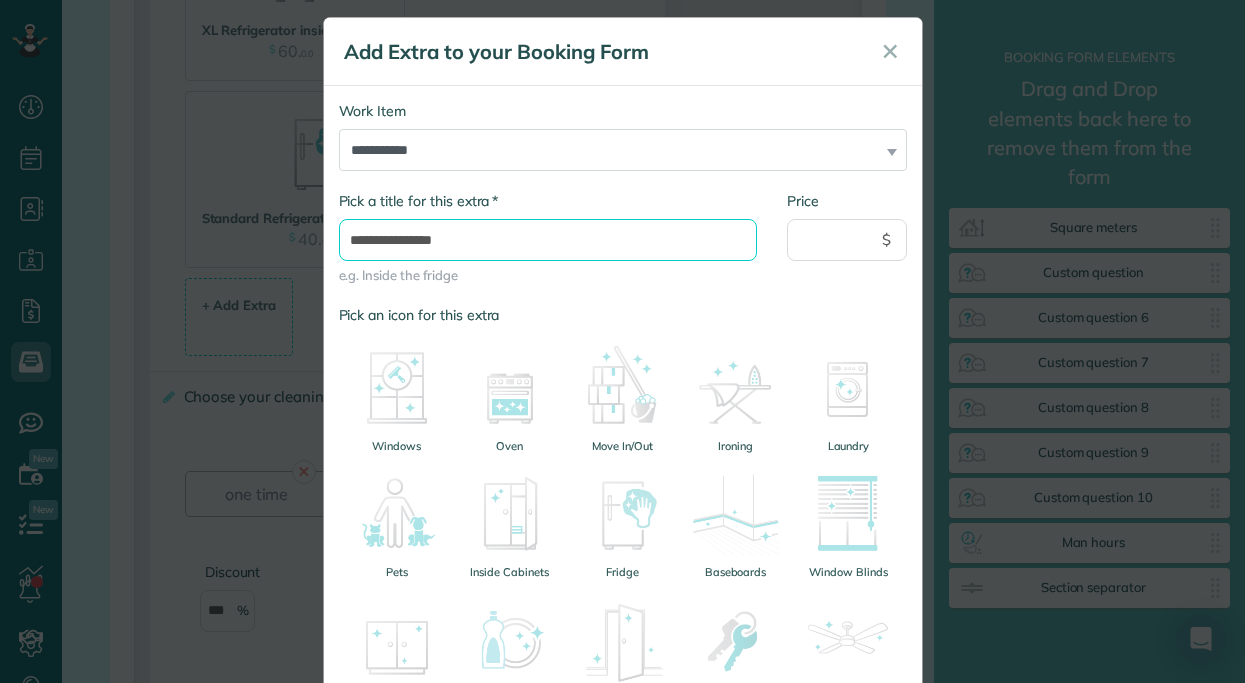 type on "**********" 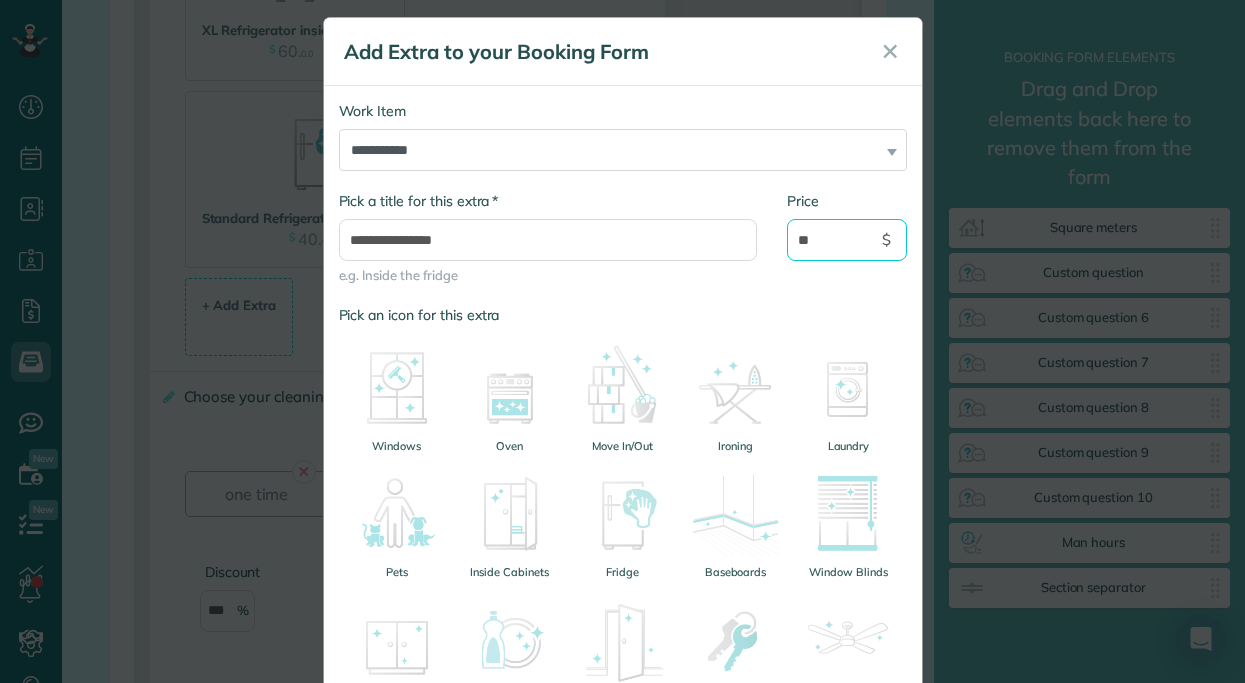 type on "*" 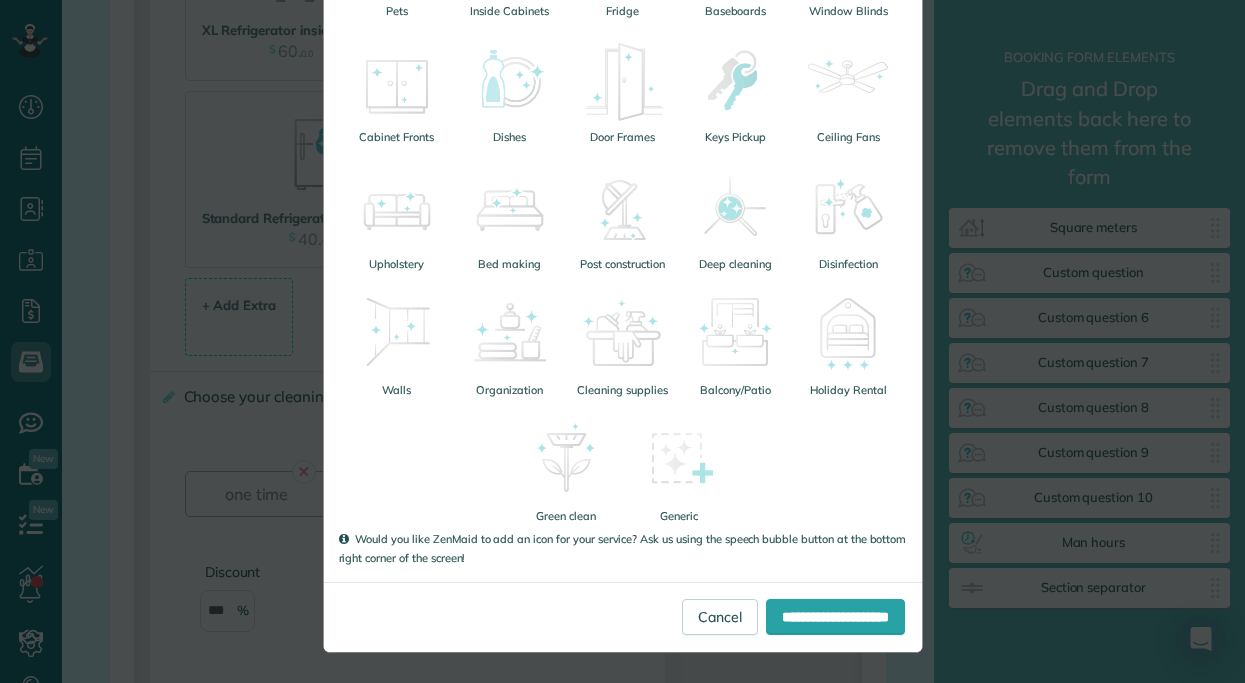 scroll, scrollTop: 573, scrollLeft: 0, axis: vertical 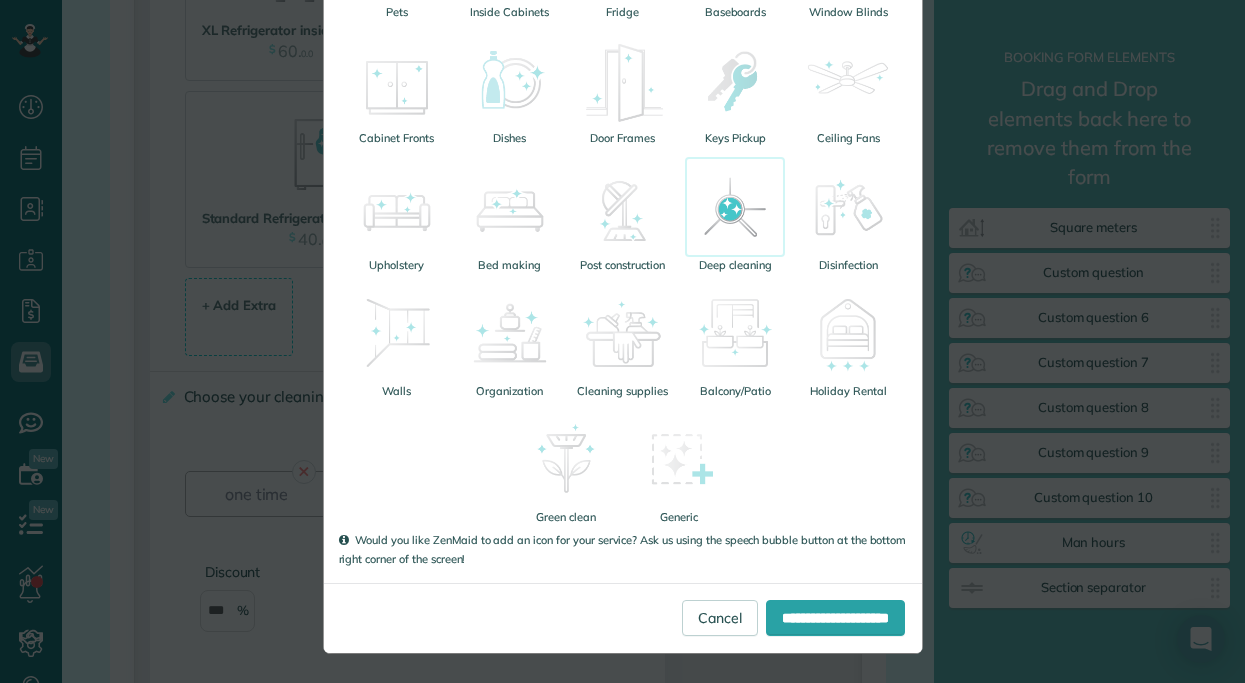 type on "***" 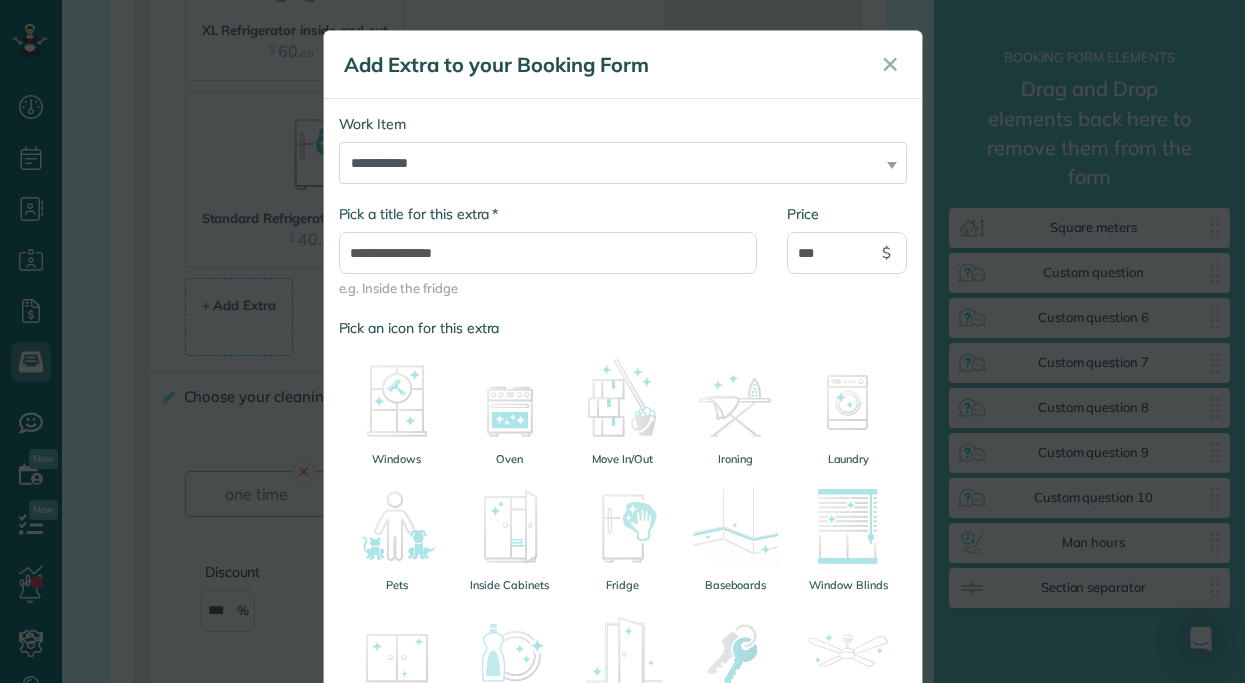 scroll, scrollTop: -1, scrollLeft: 0, axis: vertical 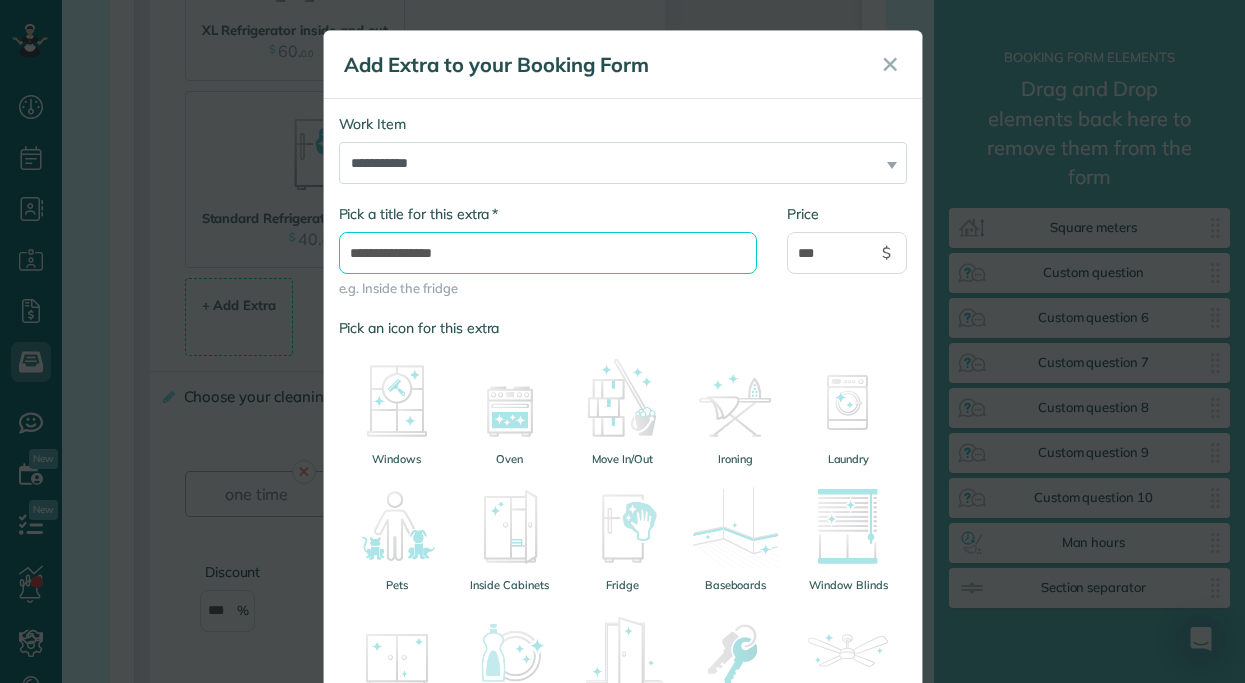 click on "**********" at bounding box center [548, 253] 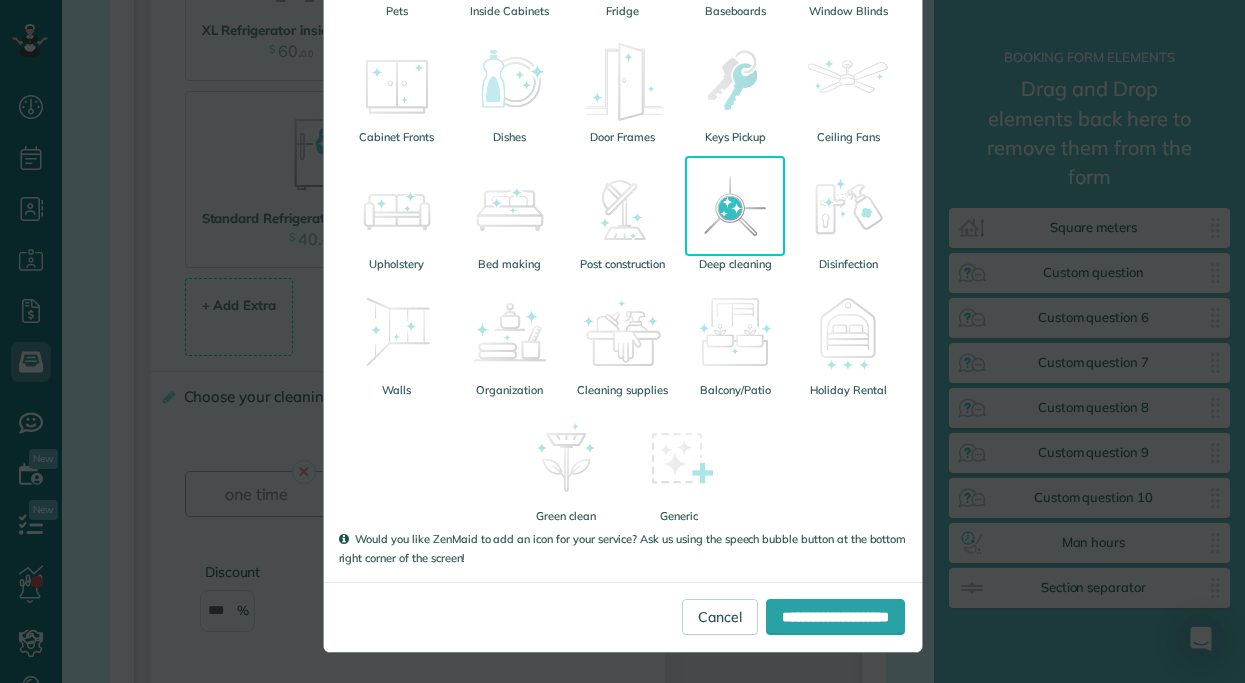 scroll, scrollTop: 573, scrollLeft: 0, axis: vertical 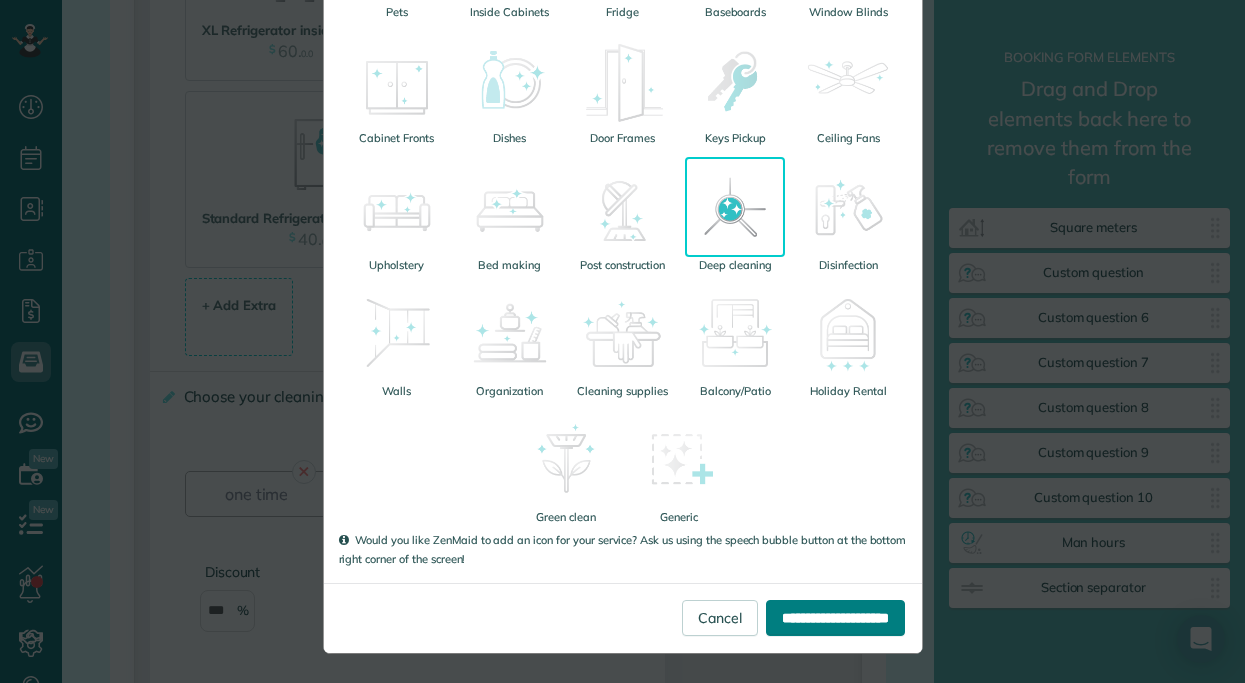 type on "**********" 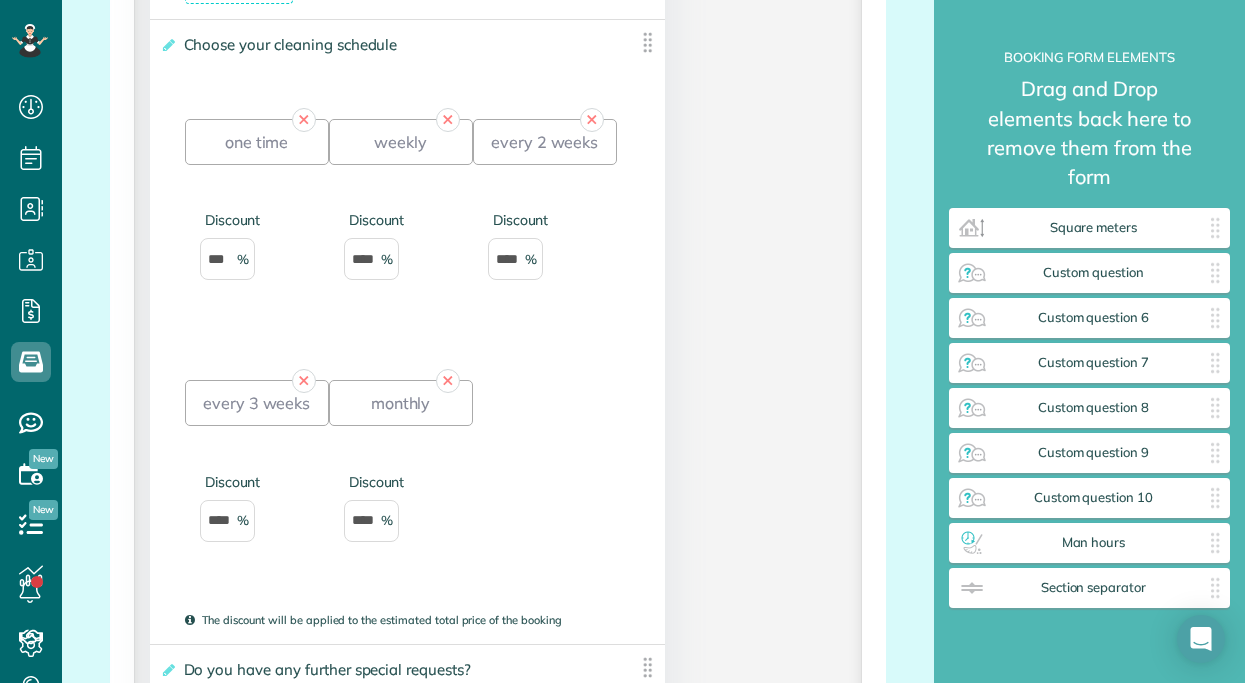 scroll, scrollTop: 4483, scrollLeft: 0, axis: vertical 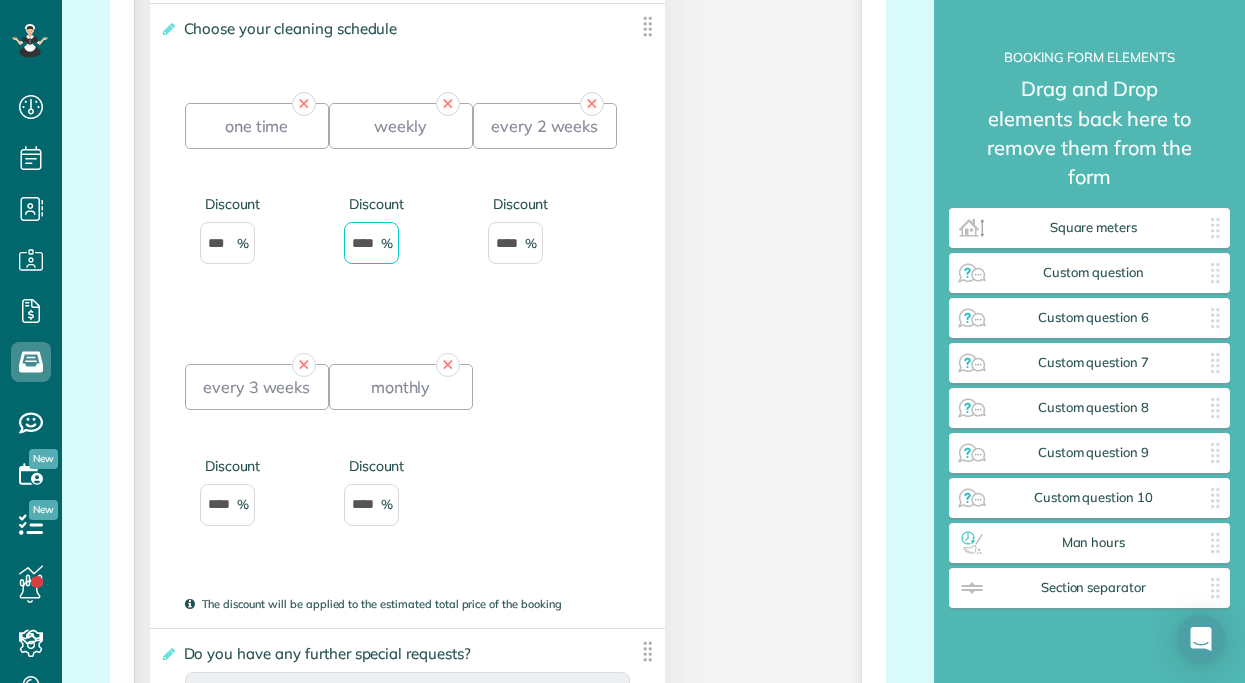 click on "****" at bounding box center [371, 243] 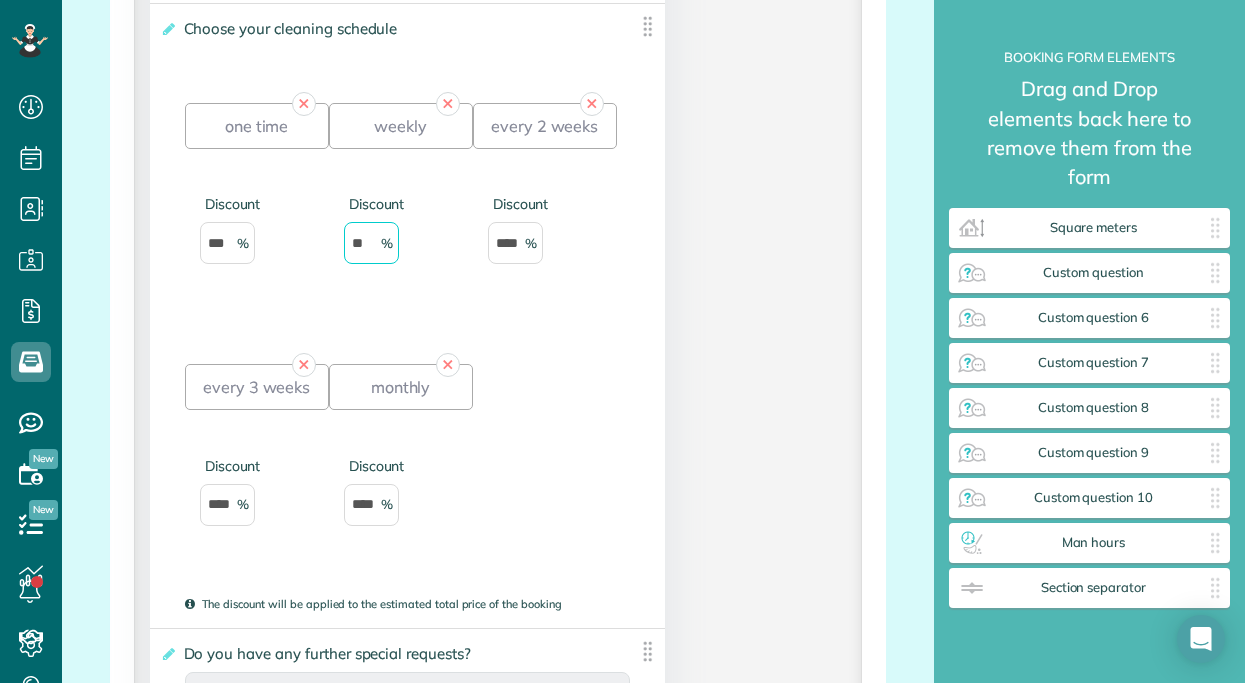 type on "**" 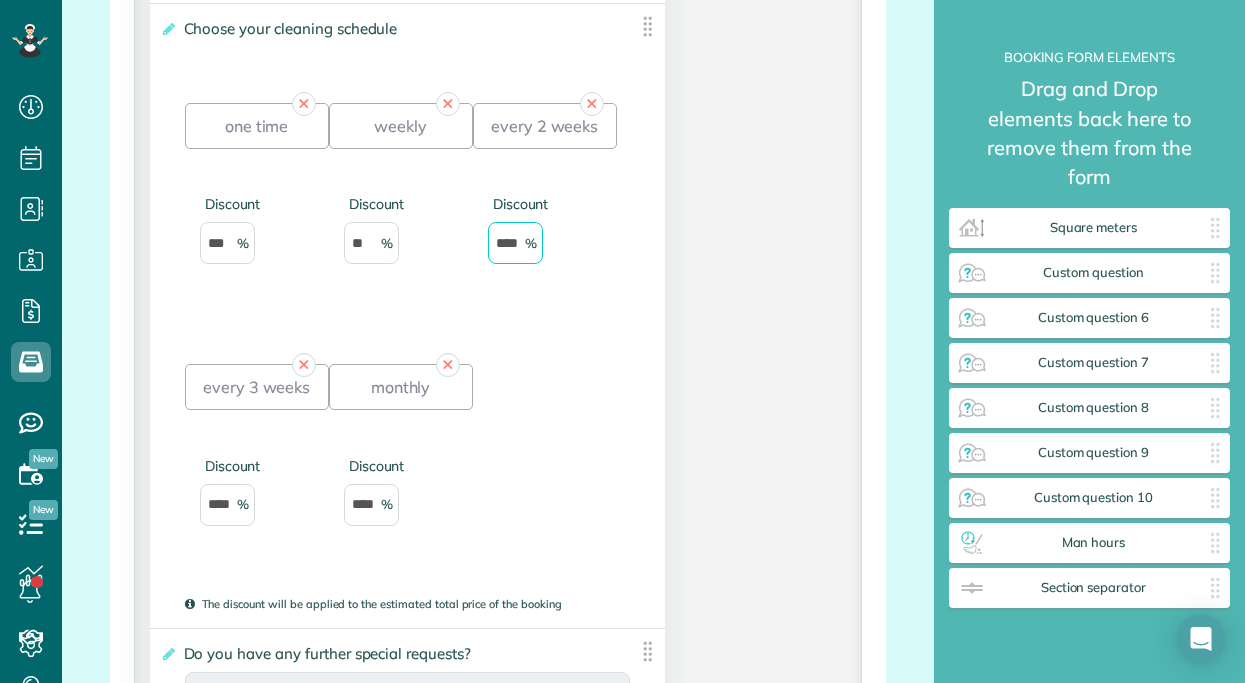 click on "****" at bounding box center (515, 243) 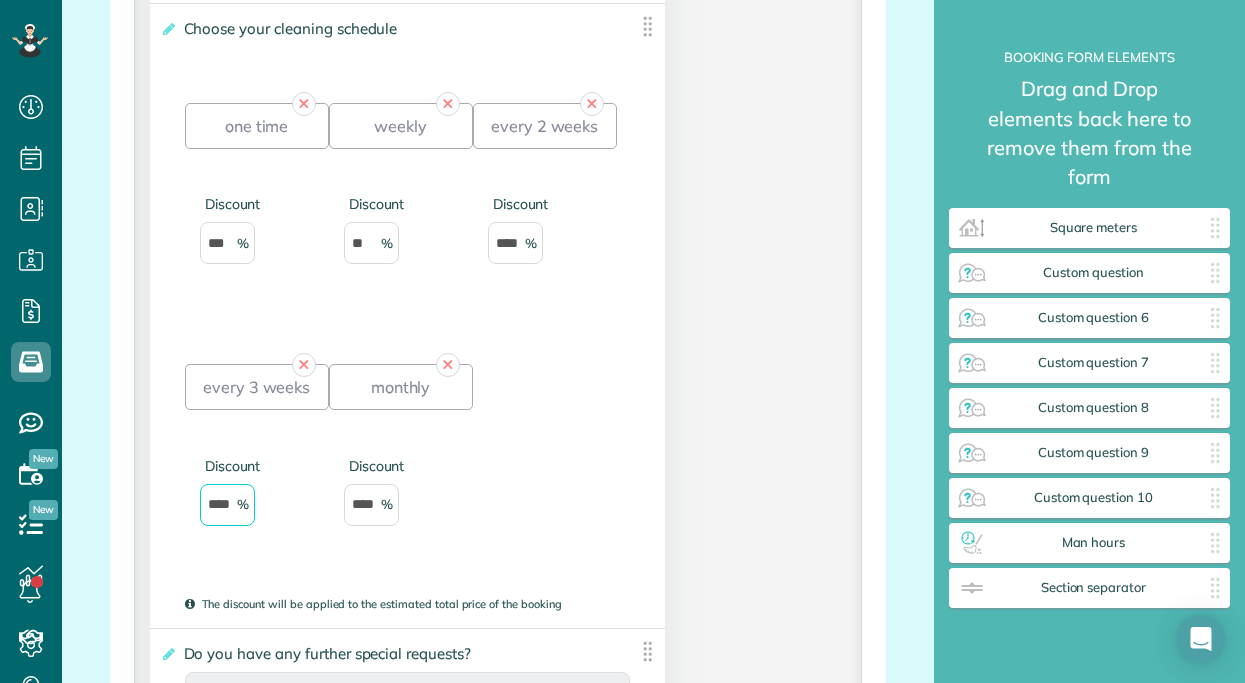click on "****" at bounding box center [227, 505] 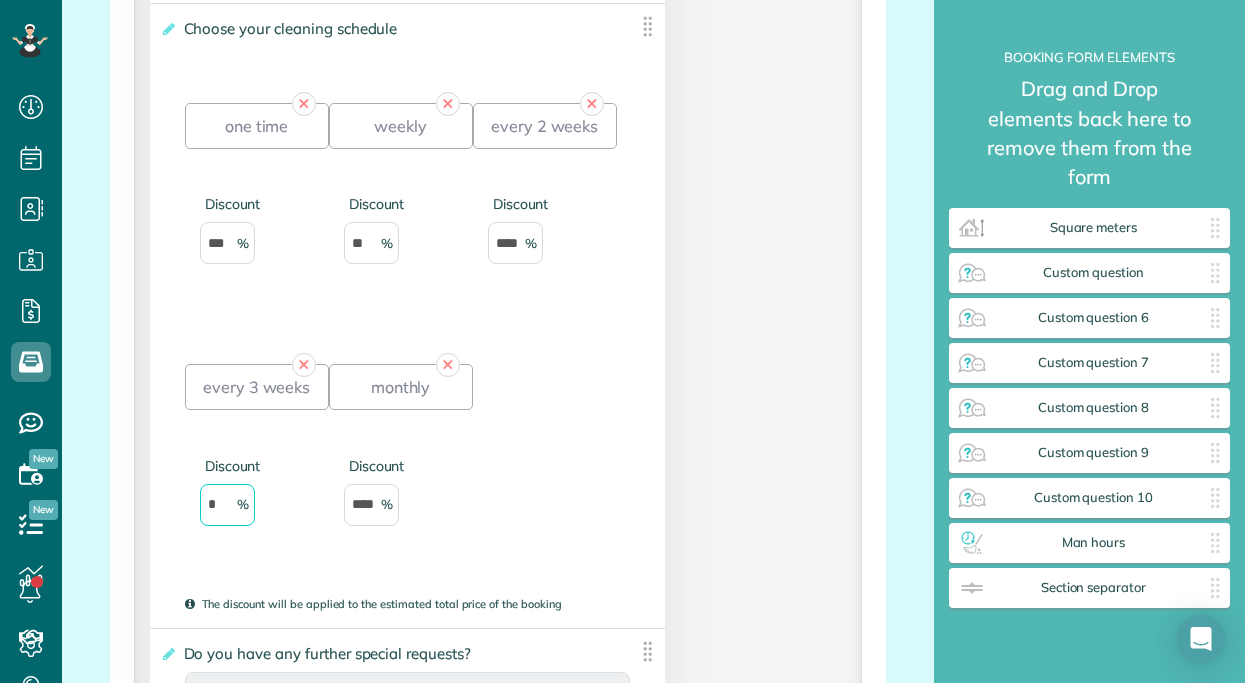 type on "*" 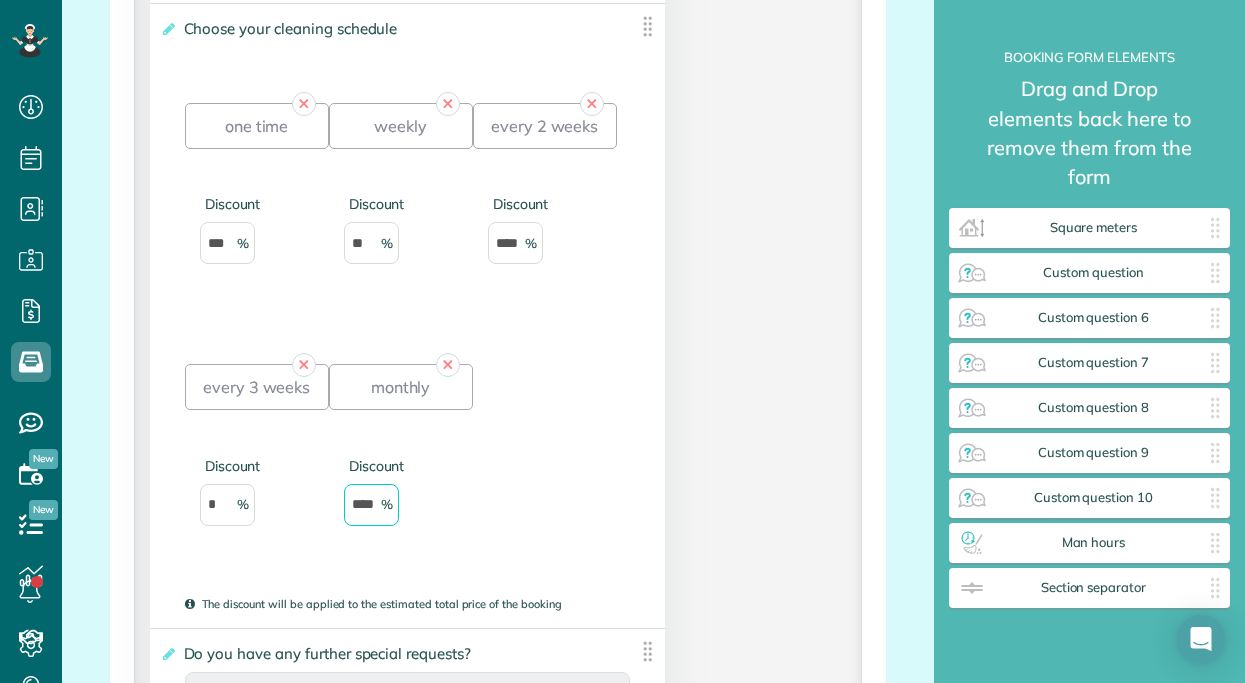 click on "****" at bounding box center [371, 505] 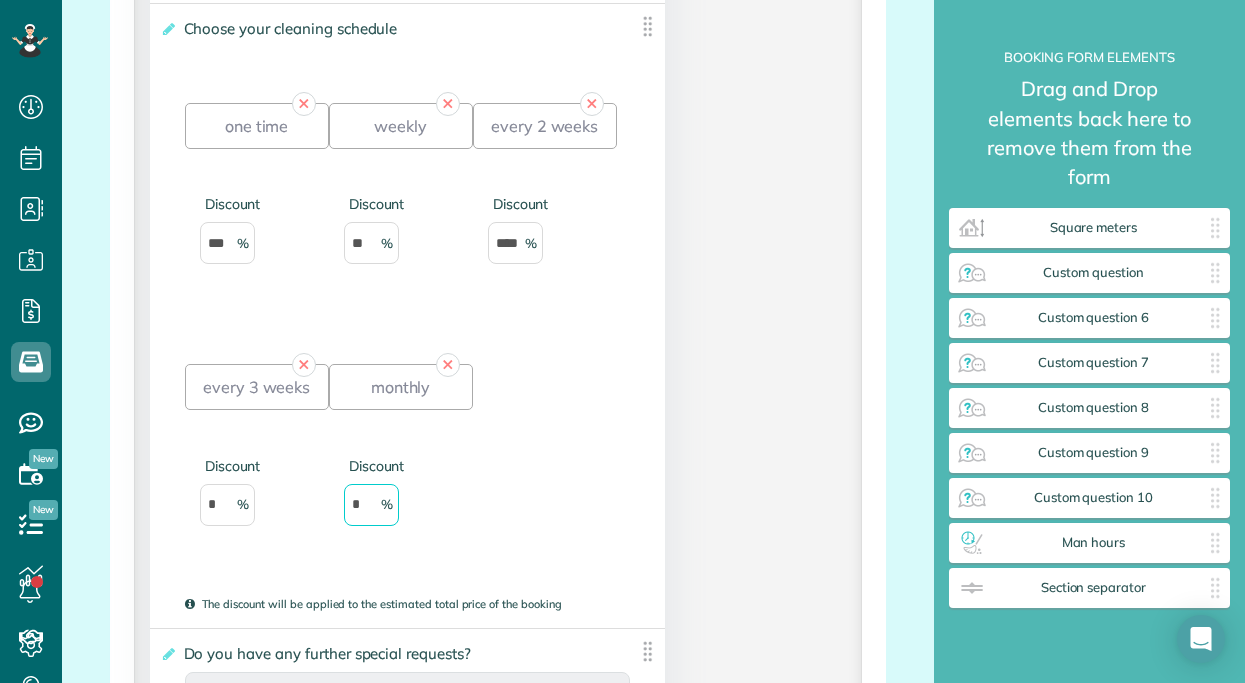type on "*" 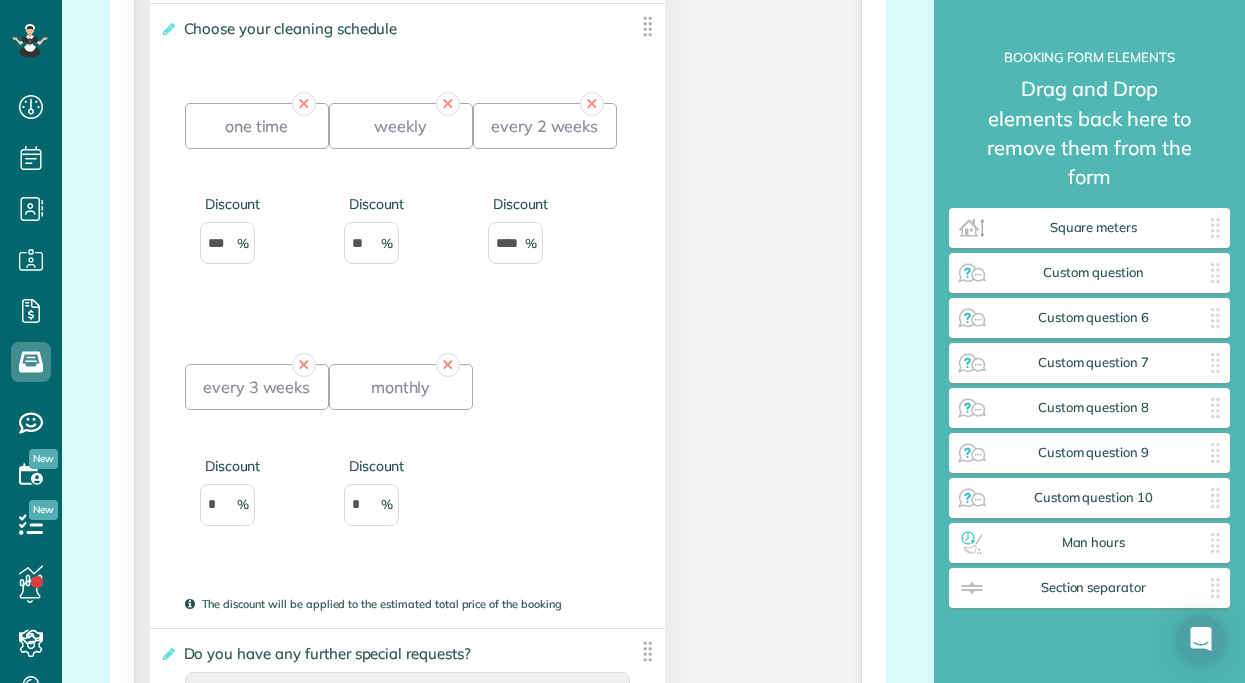 click on "✕
one time
Discount ***
✕
weekly
Discount **
✕
every 2 weeks
Discount ****
✕
every 3 weeks
Discount *
✕
monthly
Discount *
Add
+ Add Option.." at bounding box center [407, 332] 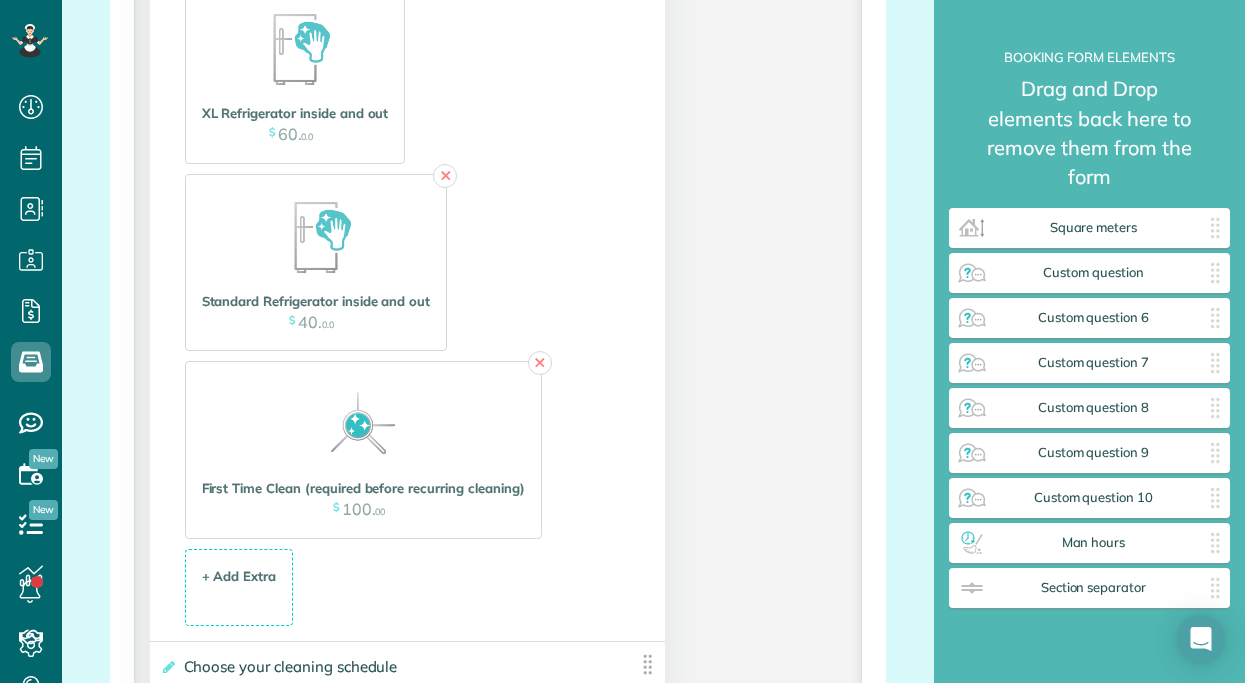 scroll, scrollTop: 3835, scrollLeft: 0, axis: vertical 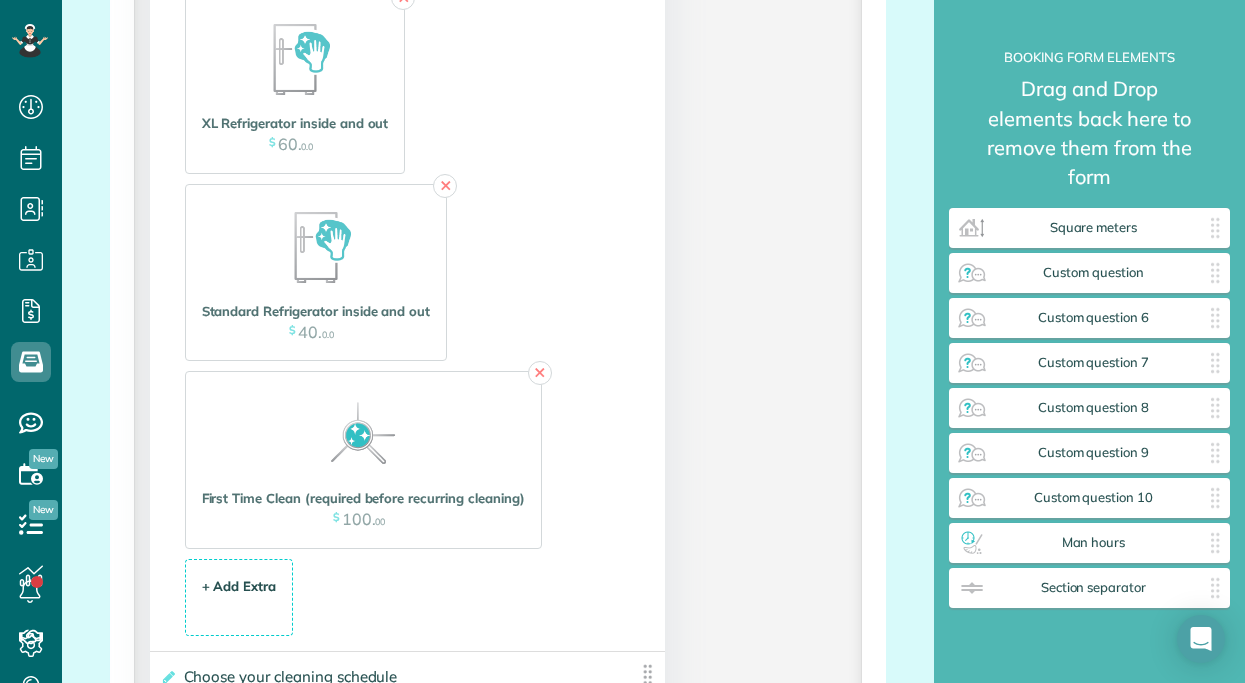 click on "+ Add Extra" at bounding box center [239, 586] 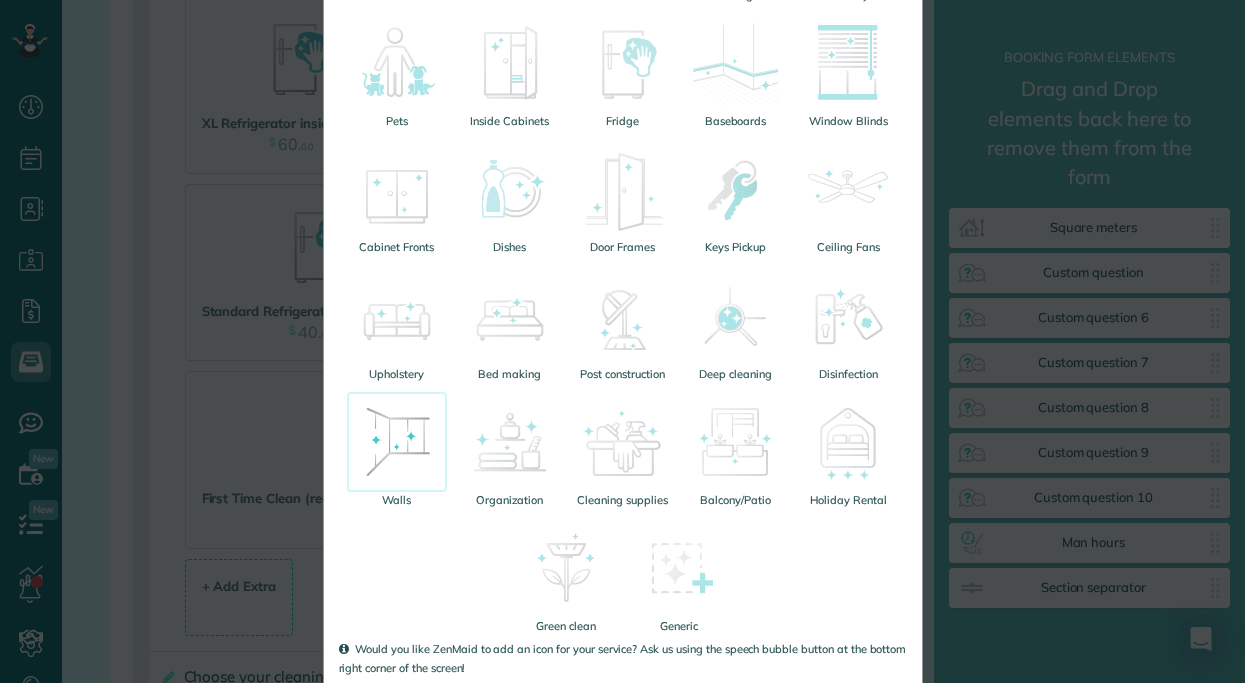 scroll, scrollTop: 503, scrollLeft: 0, axis: vertical 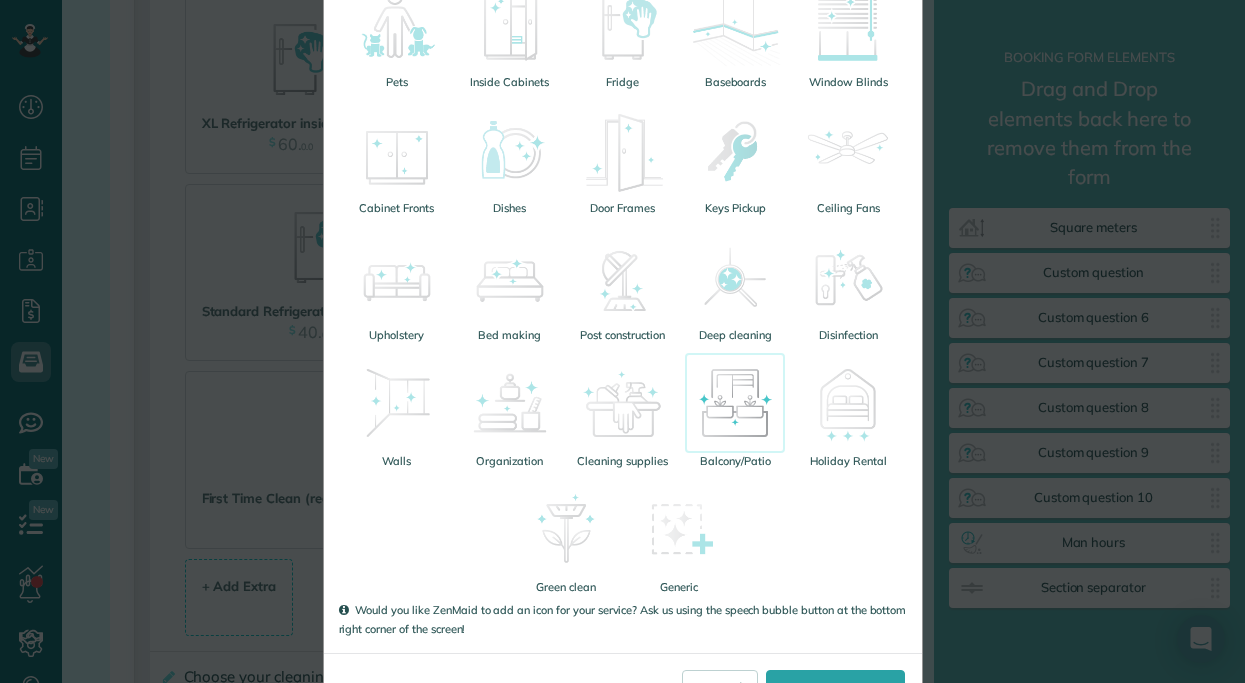click at bounding box center (735, 403) 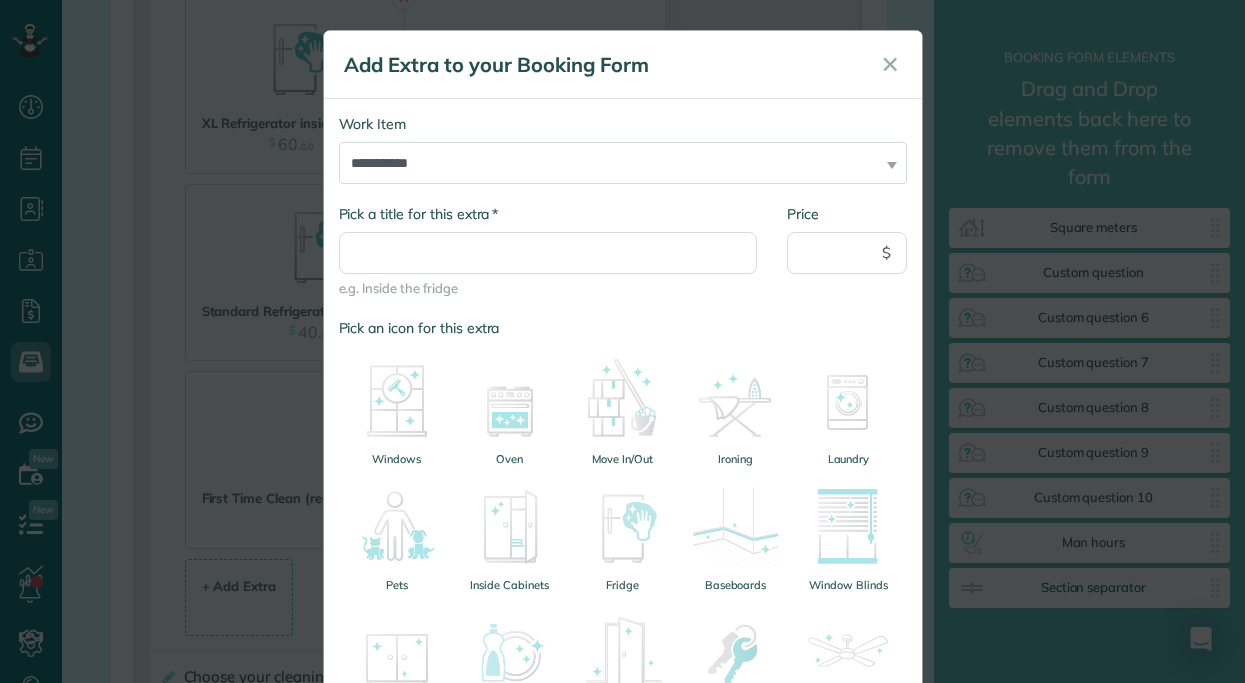 scroll, scrollTop: 0, scrollLeft: 0, axis: both 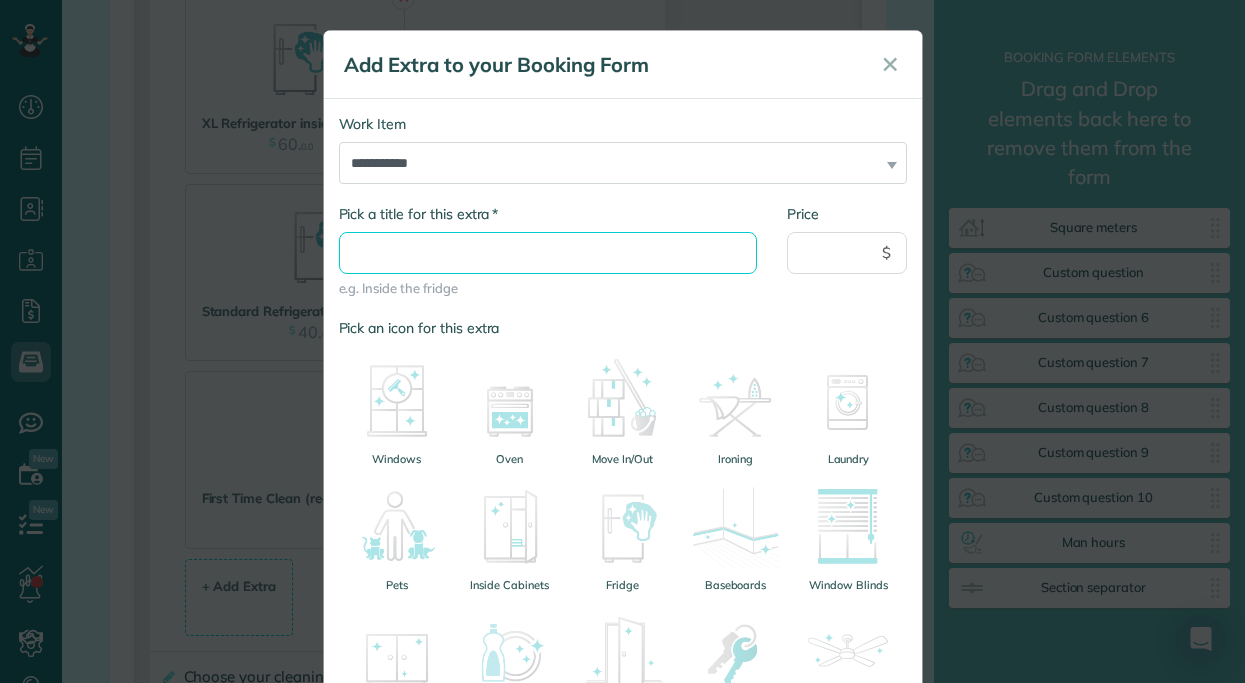 click on "*  Pick a title for this extra" at bounding box center (548, 253) 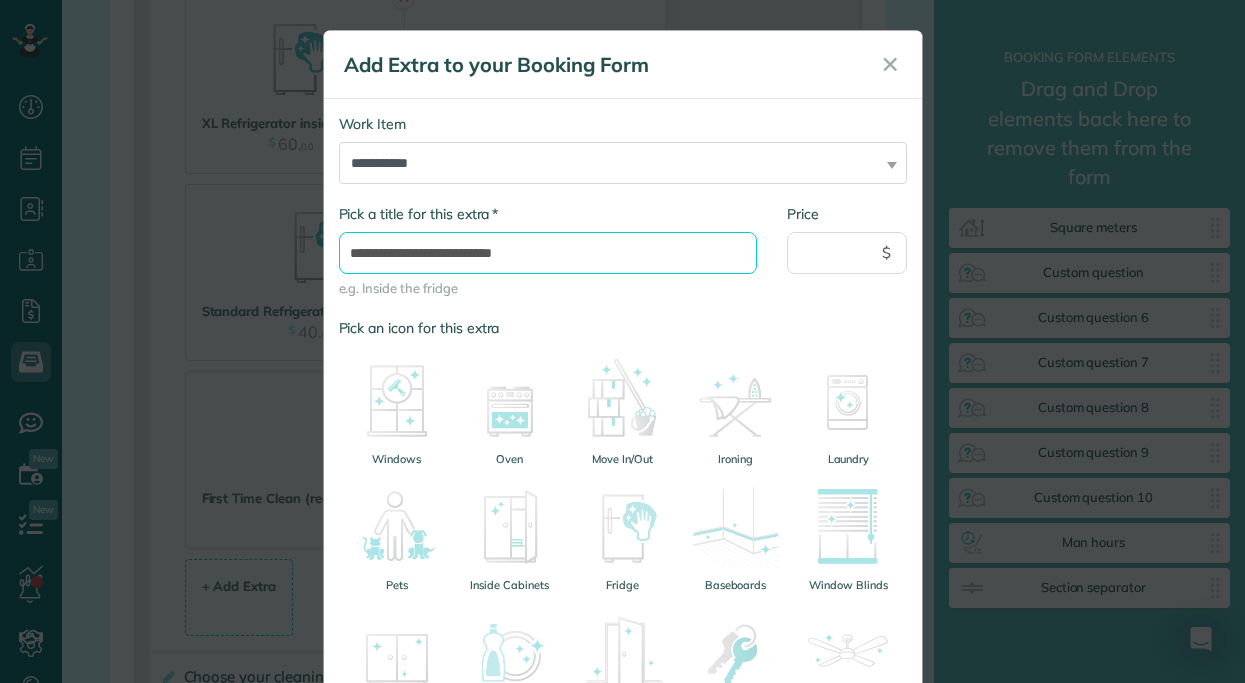 type on "**********" 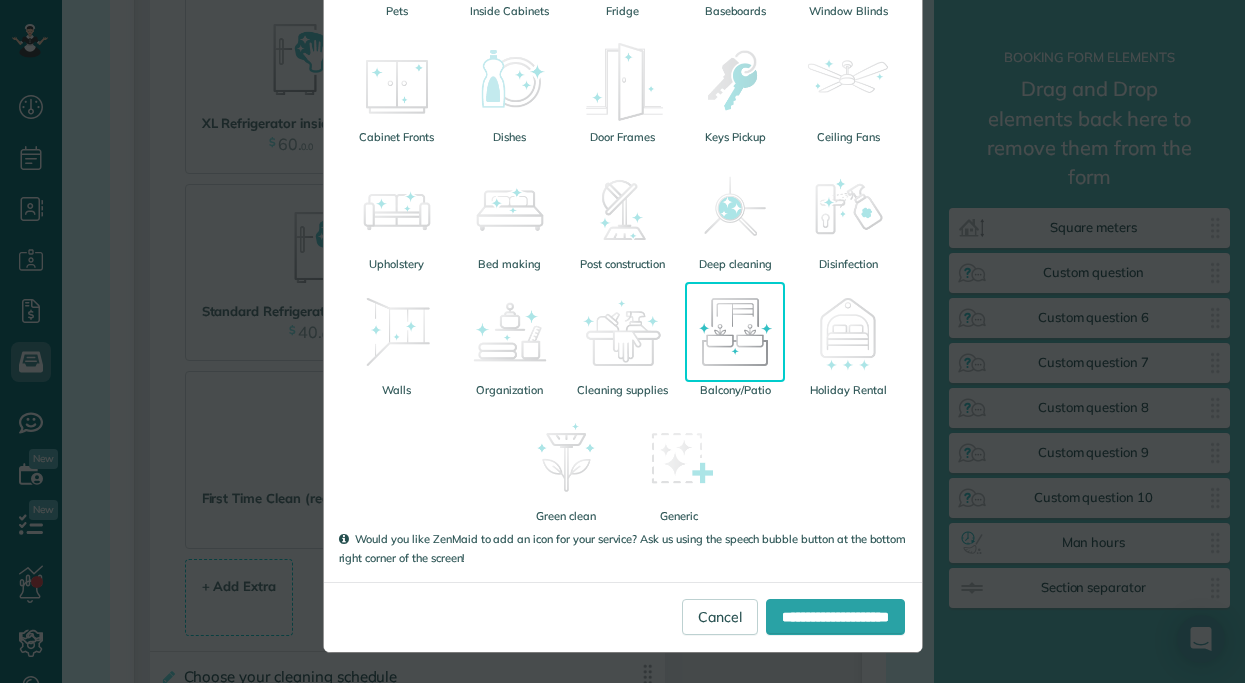 scroll, scrollTop: 573, scrollLeft: 0, axis: vertical 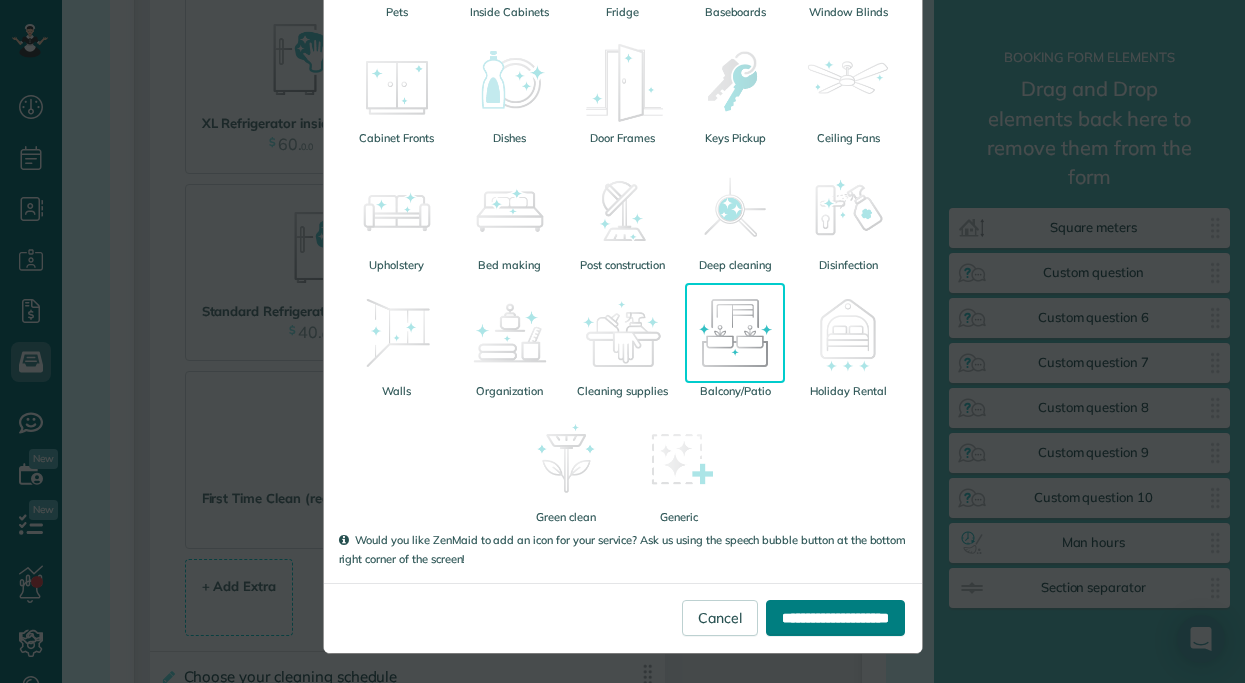 type on "**" 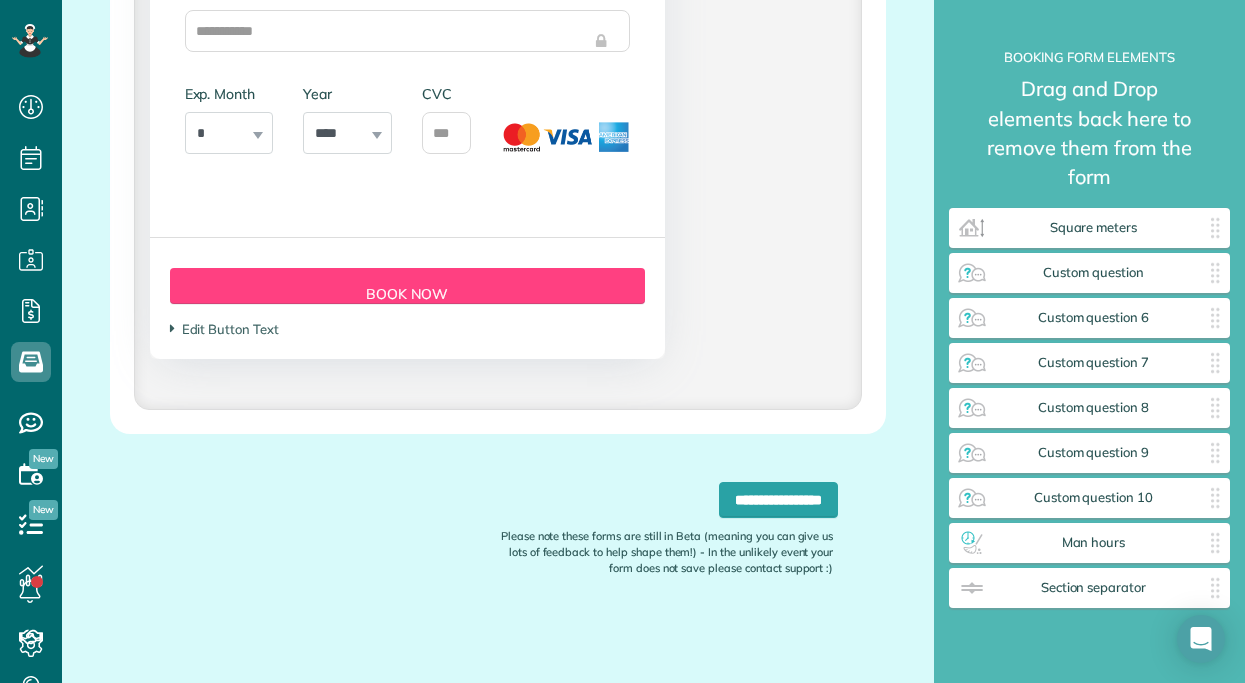 scroll, scrollTop: 6848, scrollLeft: 0, axis: vertical 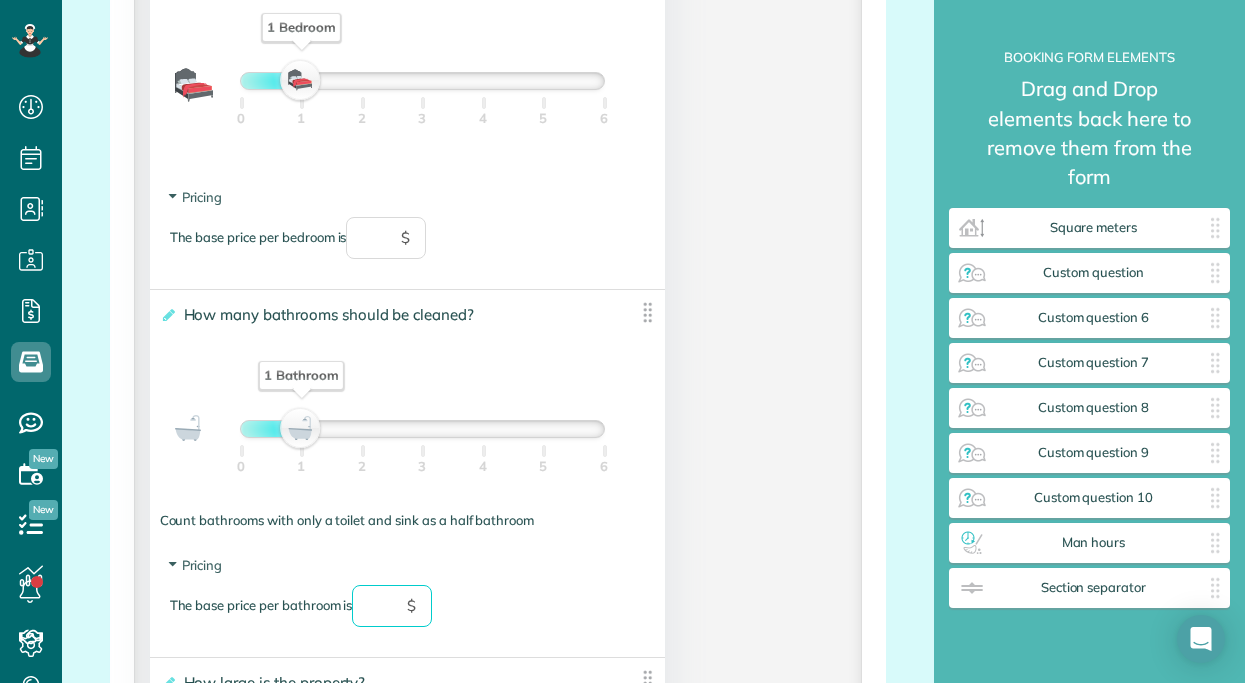 click at bounding box center [392, 606] 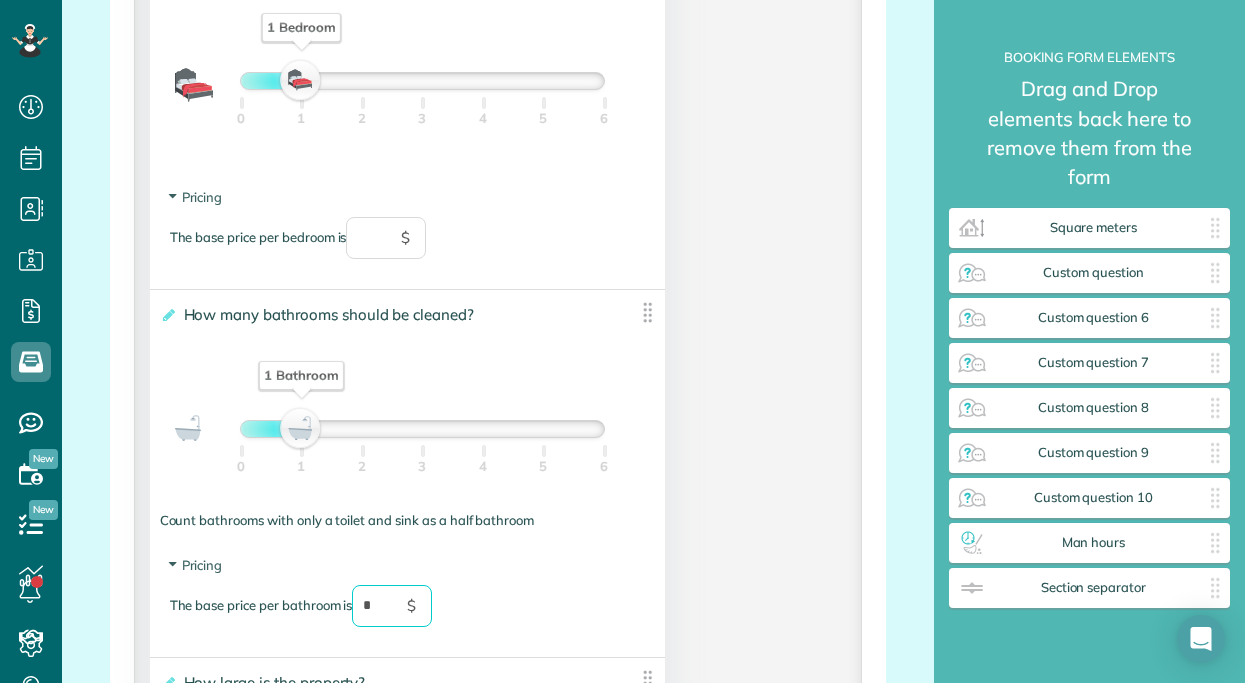 type on "*" 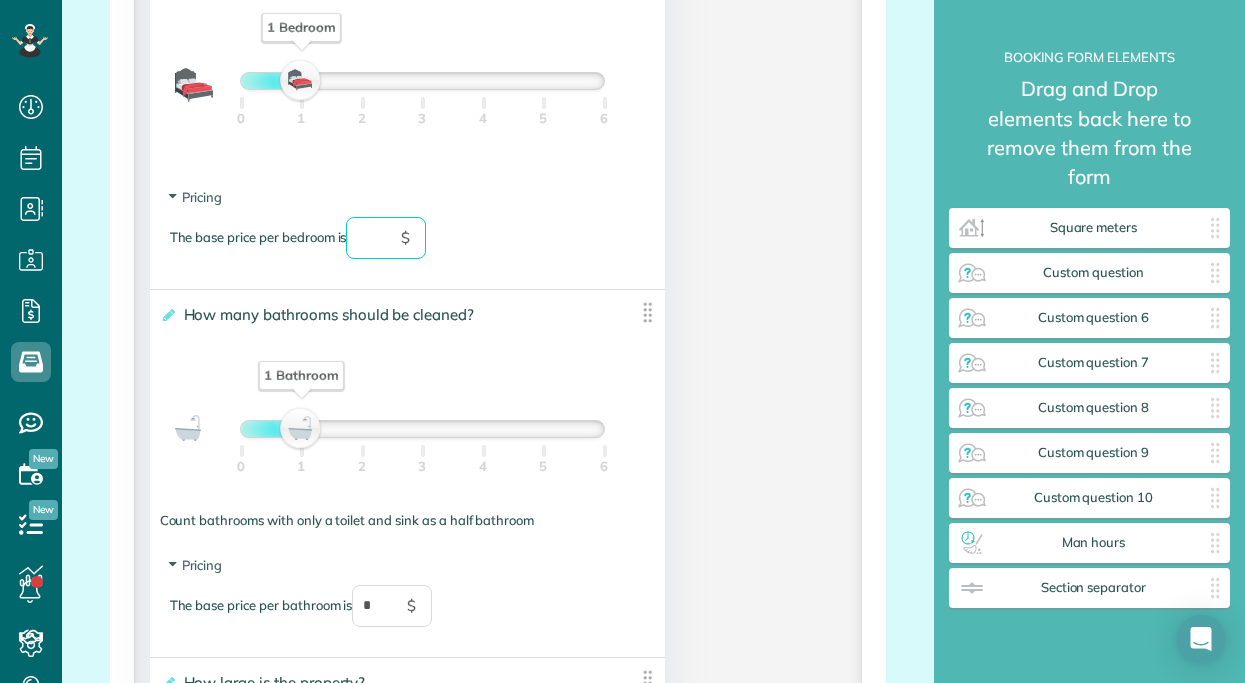 click at bounding box center (386, 238) 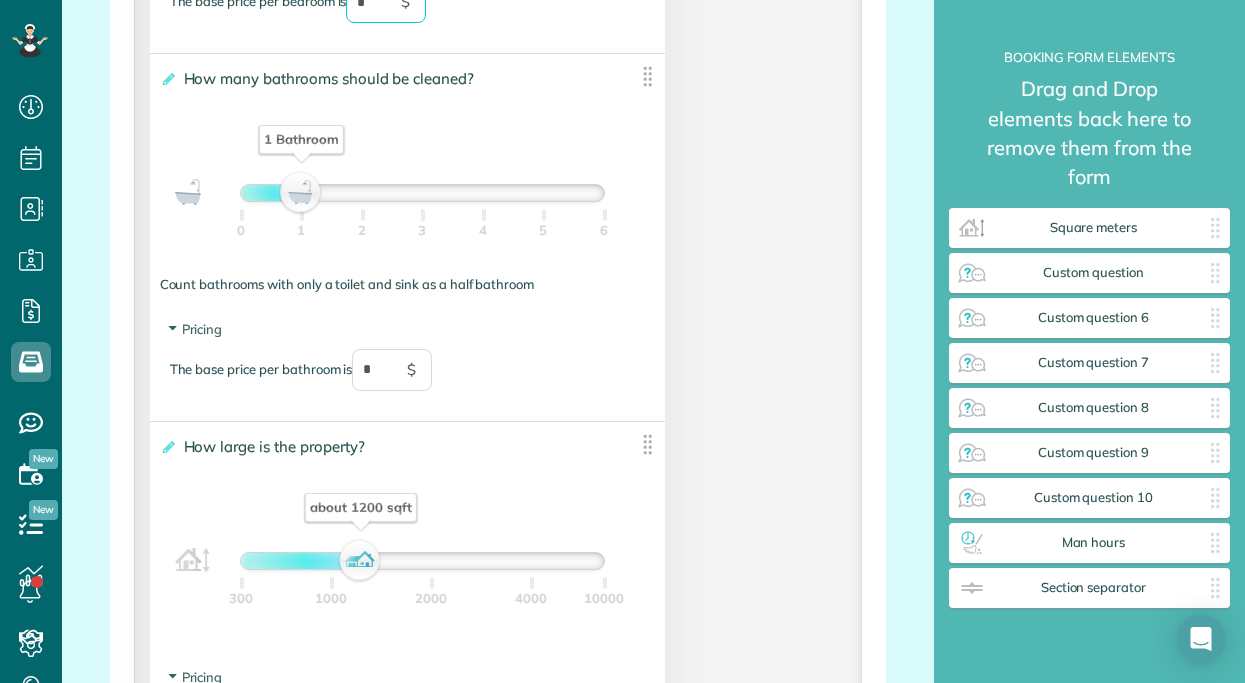 scroll, scrollTop: 2437, scrollLeft: 0, axis: vertical 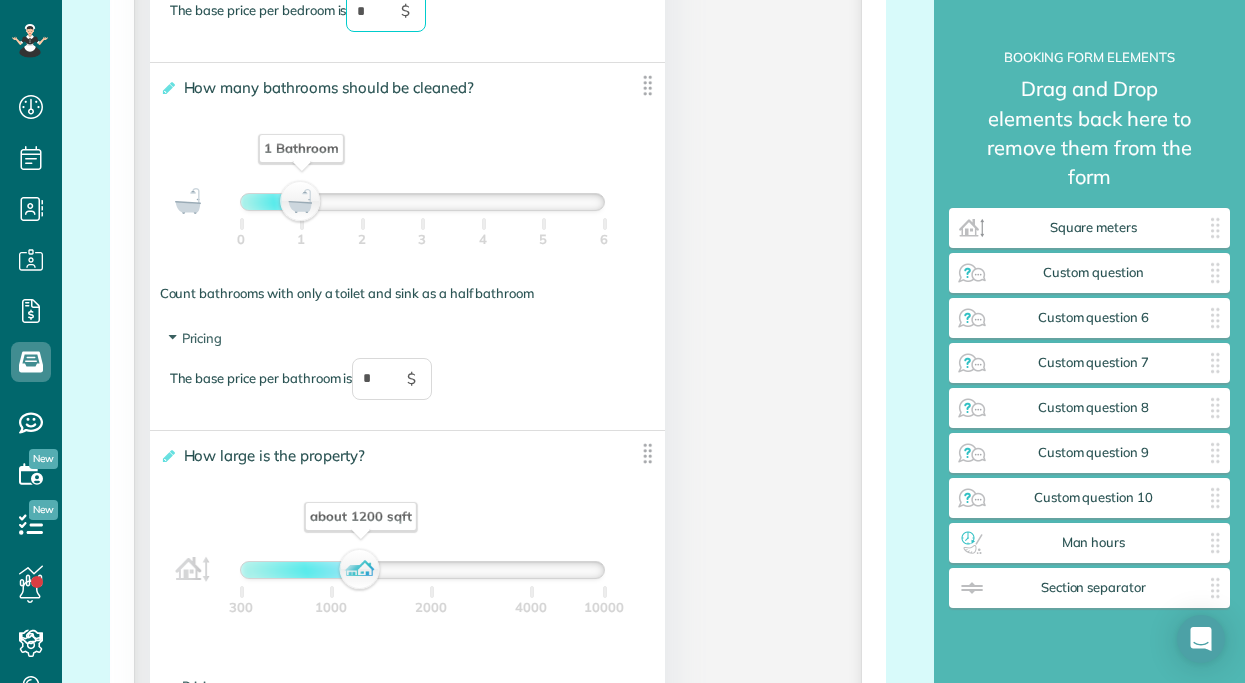 type on "*" 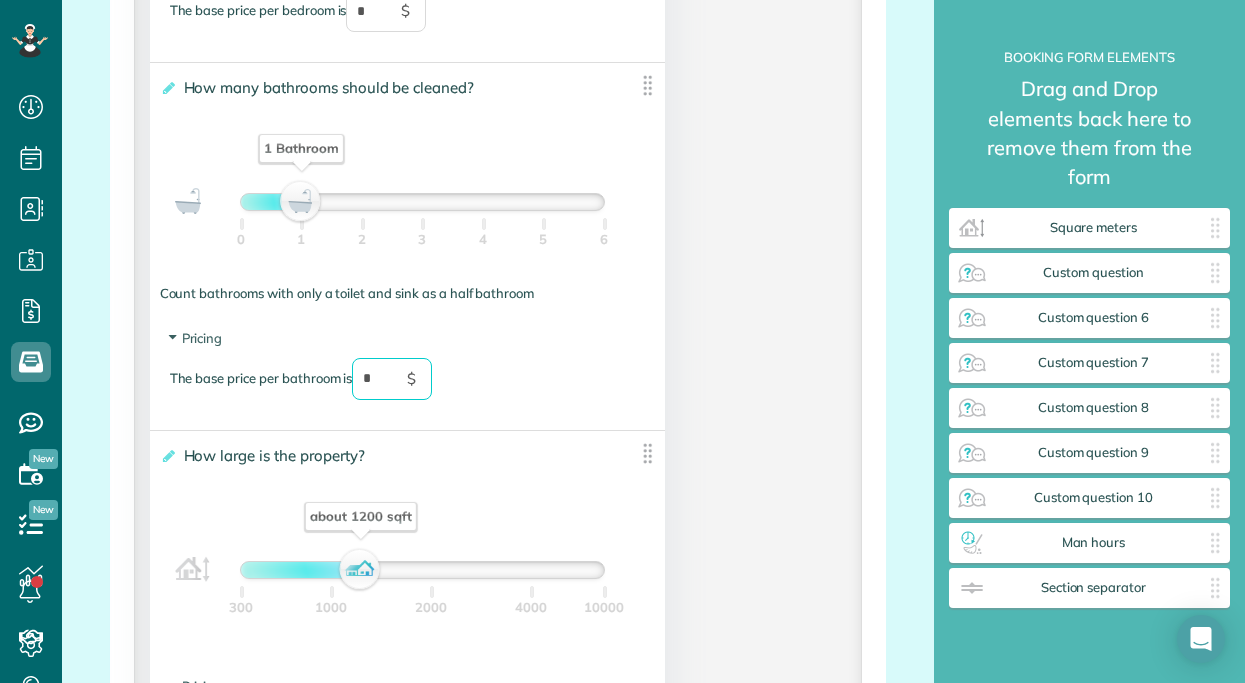 click on "*" at bounding box center [392, 379] 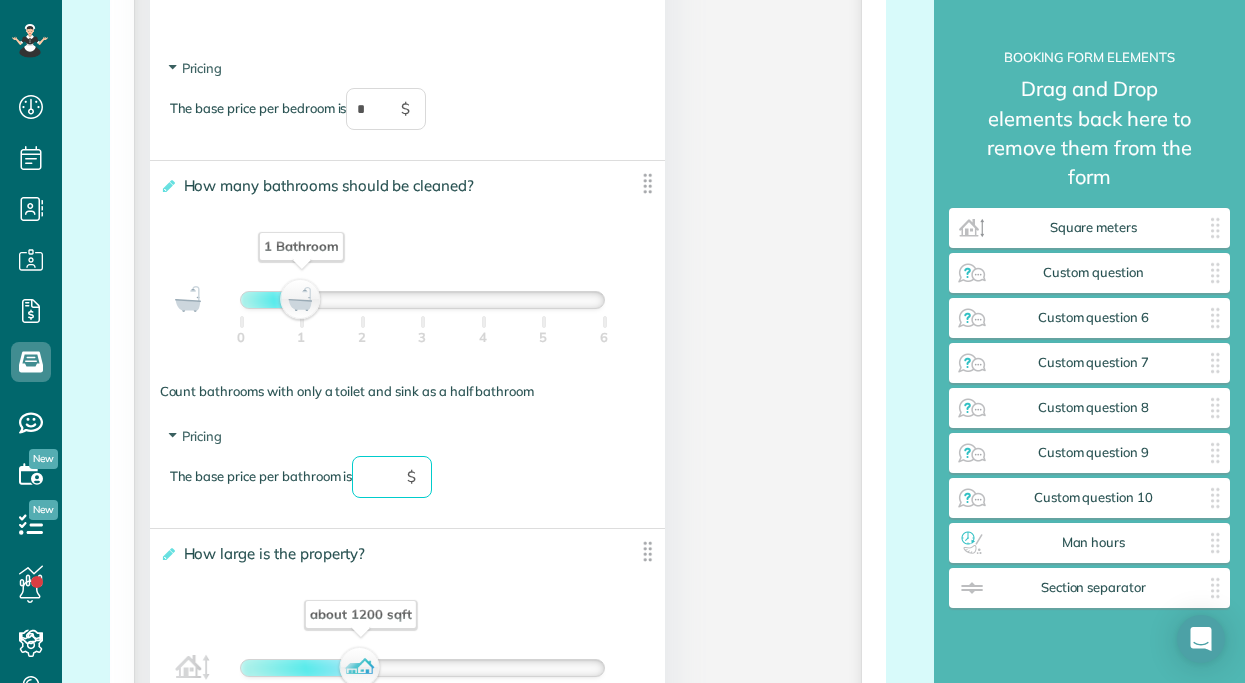 scroll, scrollTop: 2288, scrollLeft: 0, axis: vertical 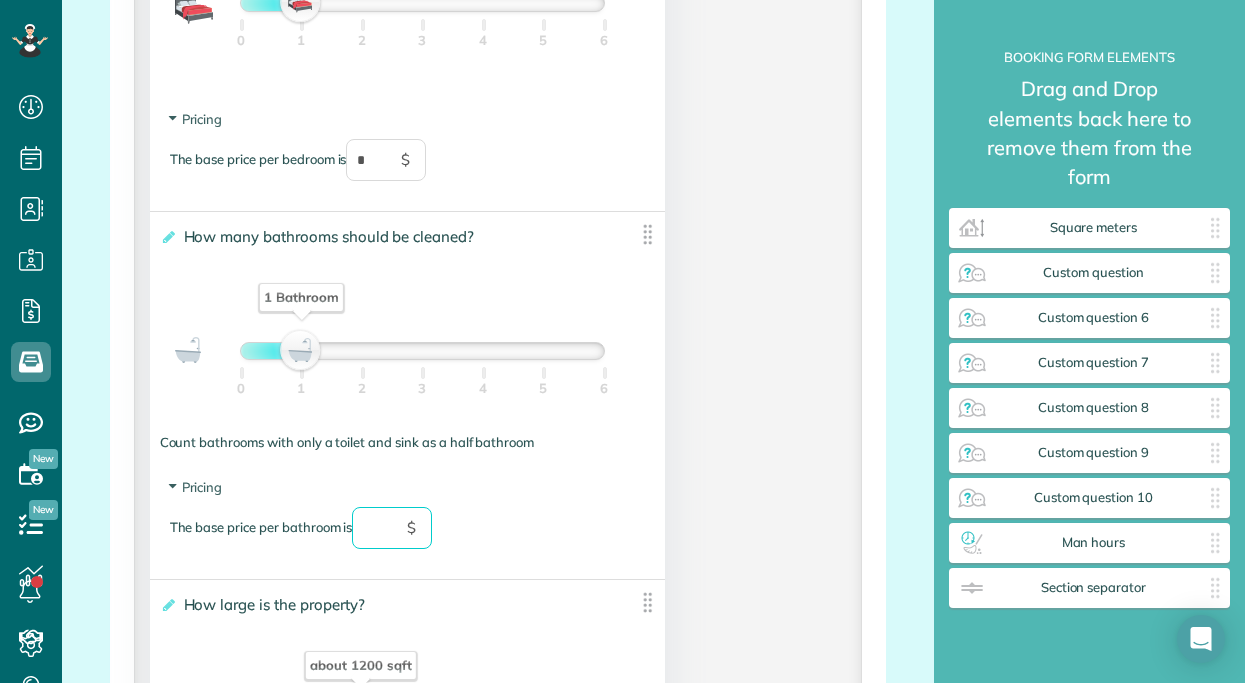 type 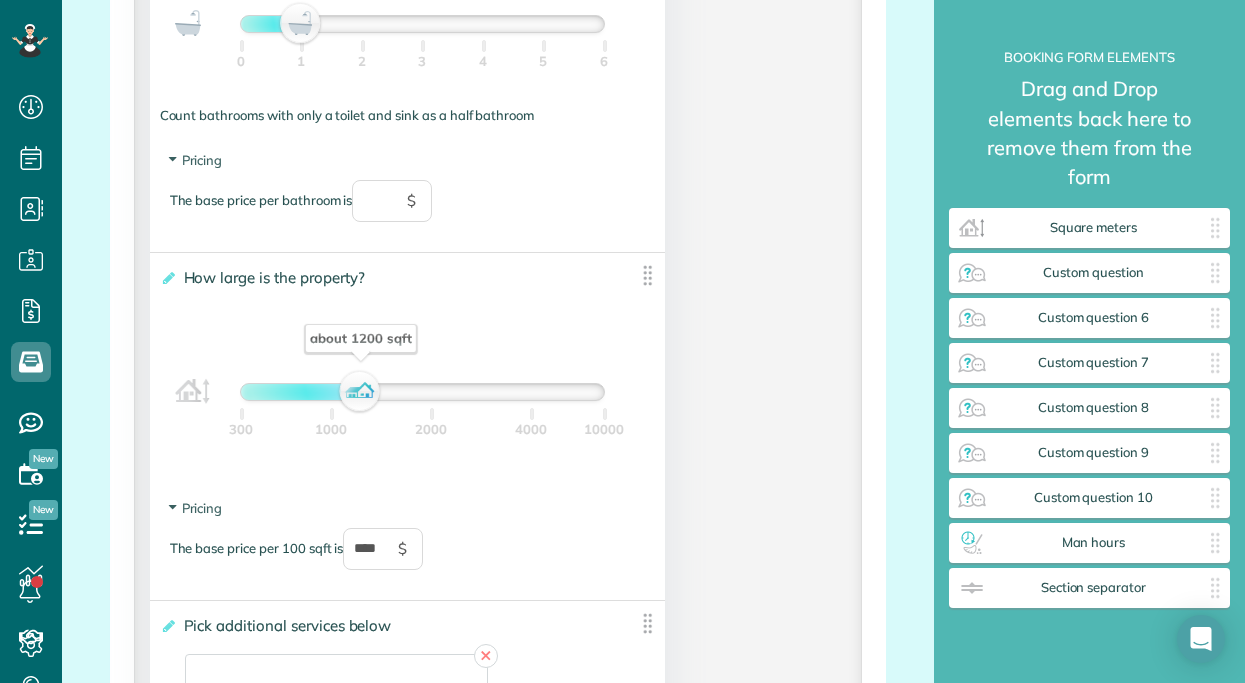 scroll, scrollTop: 2624, scrollLeft: 0, axis: vertical 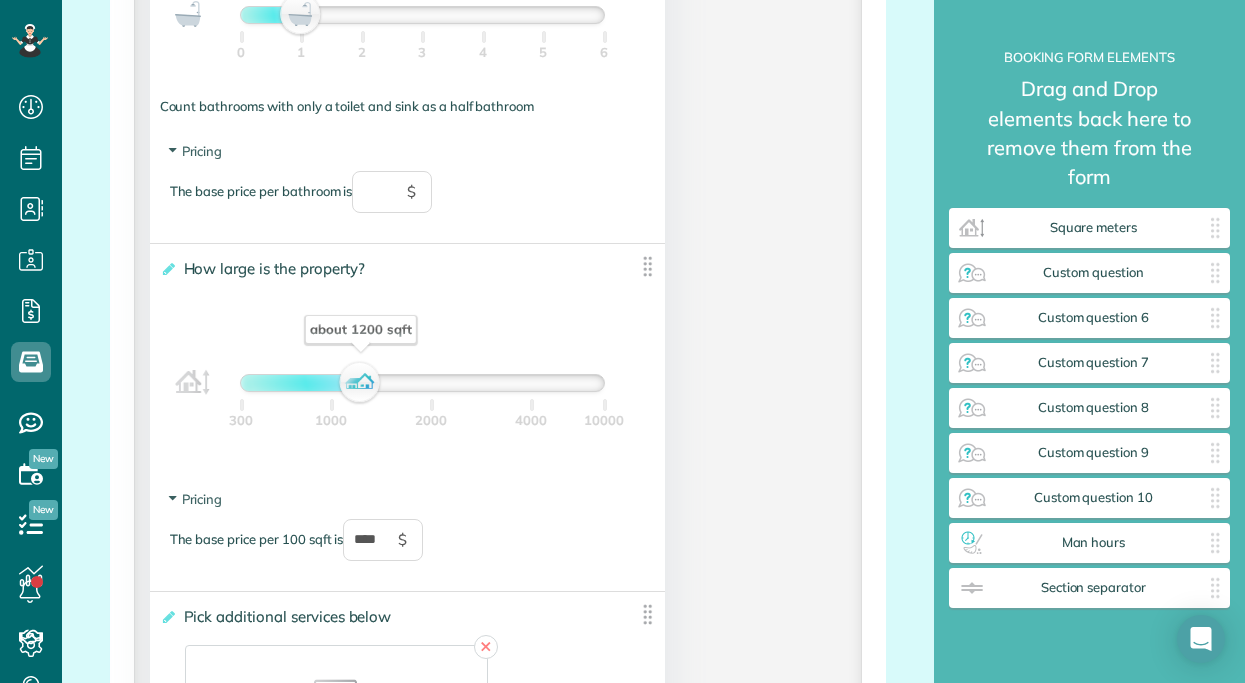 type 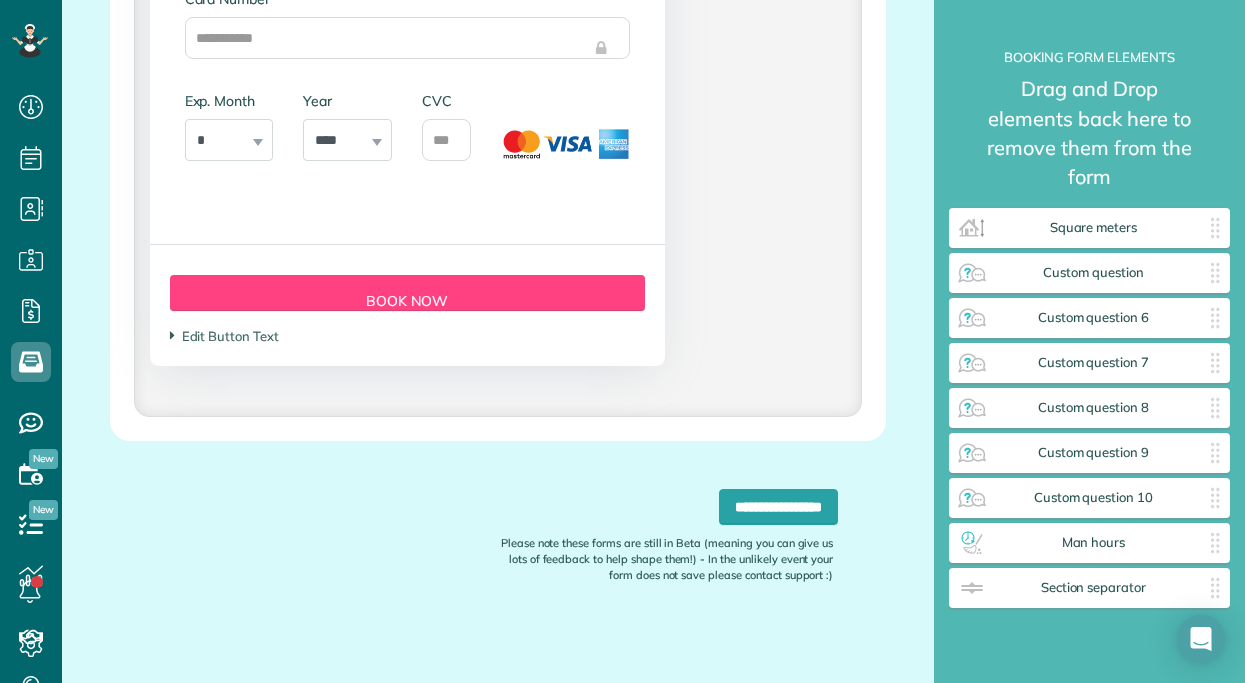 scroll, scrollTop: 6848, scrollLeft: 0, axis: vertical 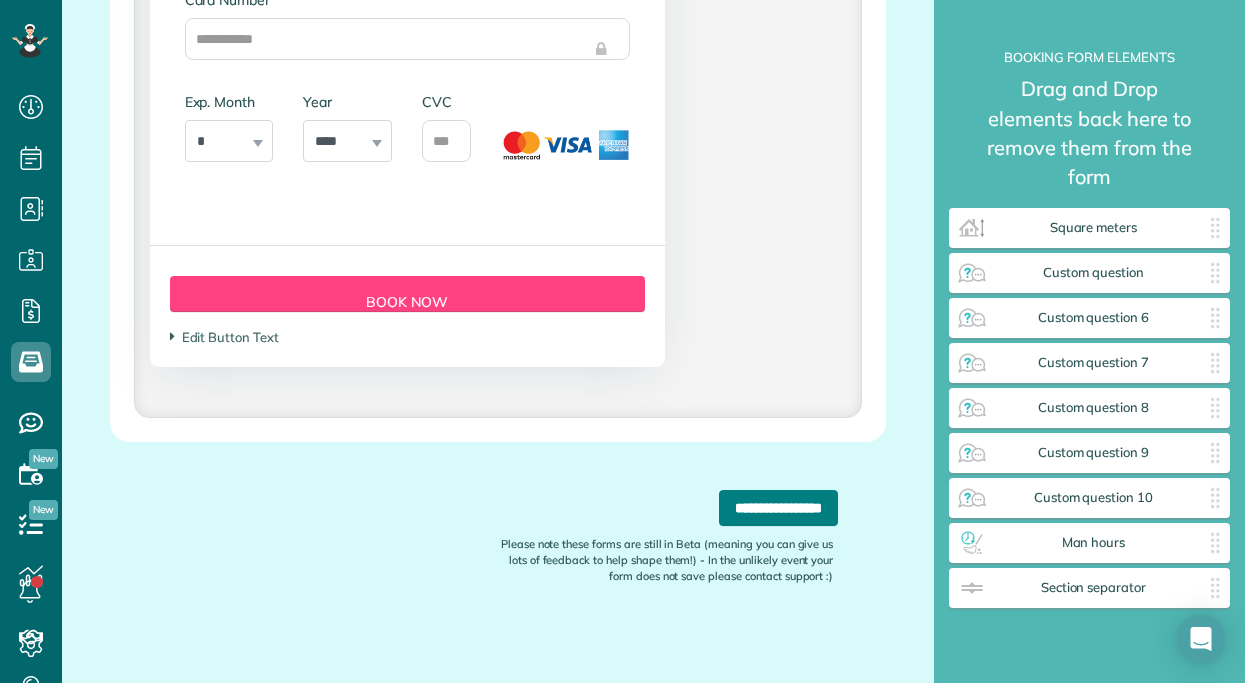 click on "**********" at bounding box center (778, 508) 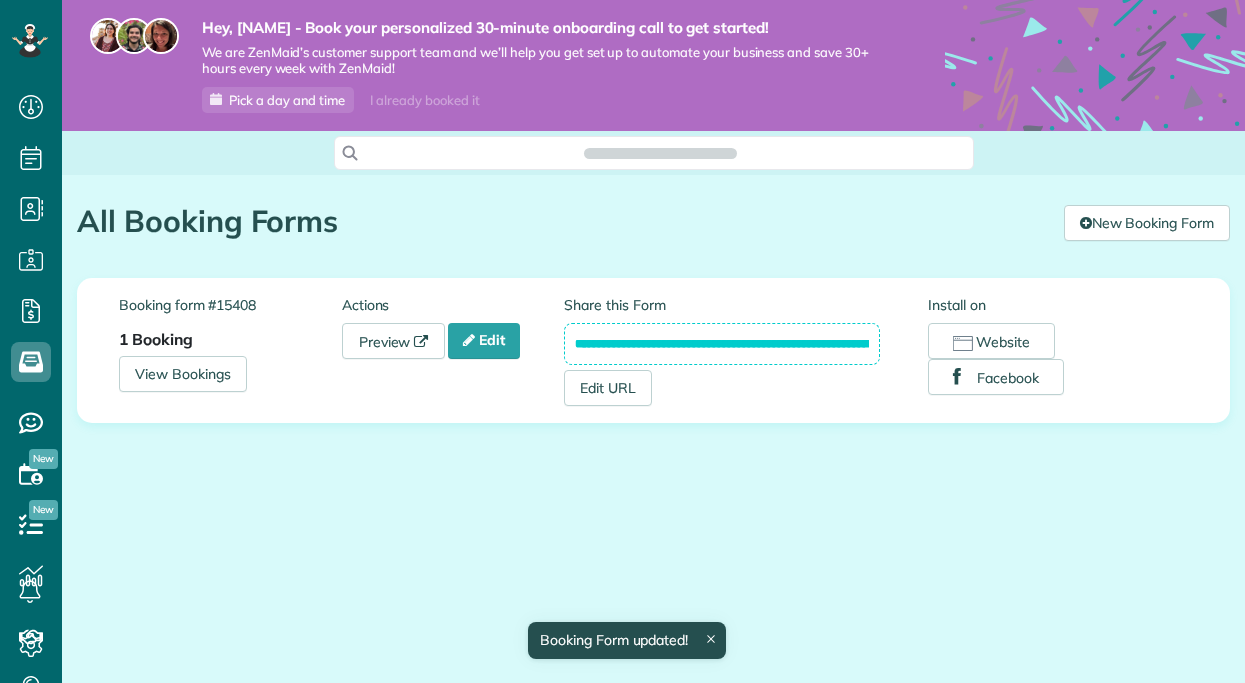 scroll, scrollTop: 0, scrollLeft: 0, axis: both 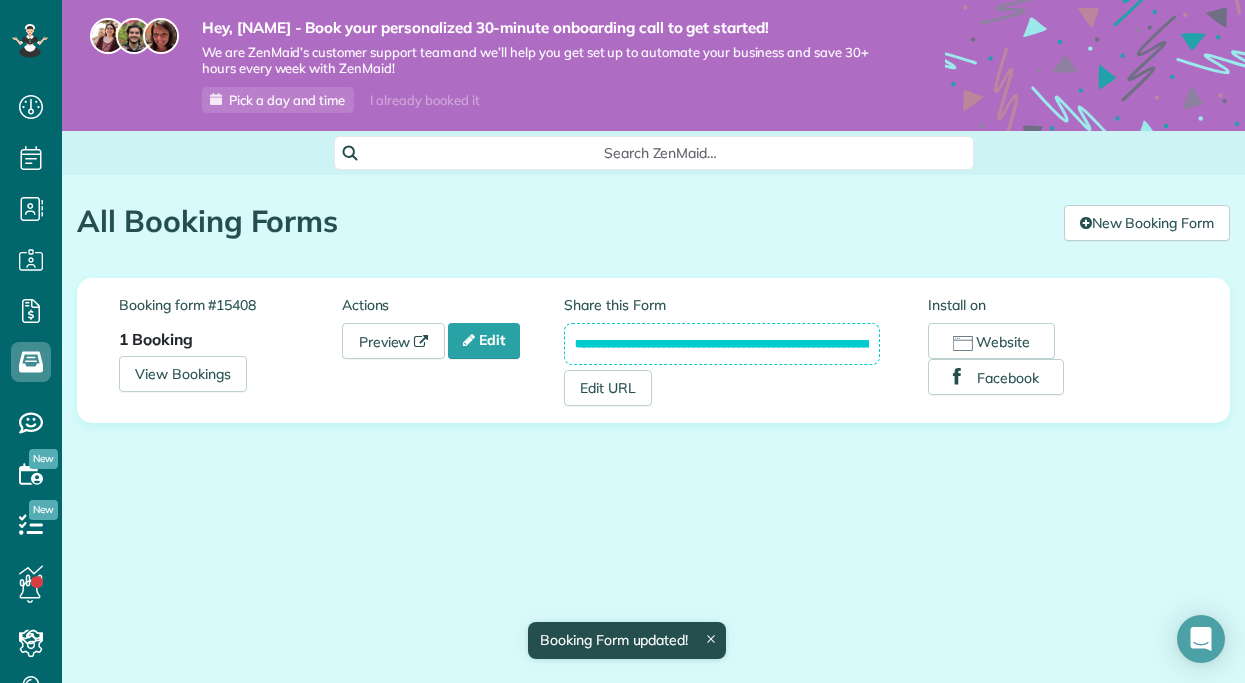 click on "**********" at bounding box center (722, 344) 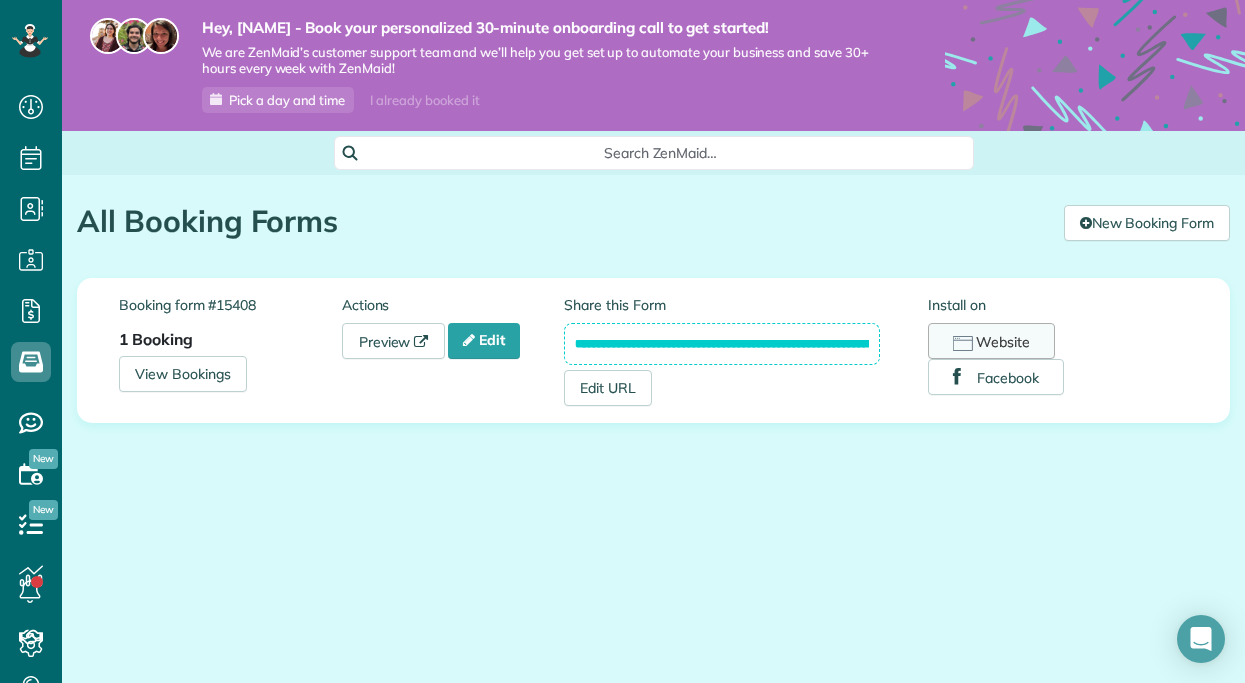 click on "Website" at bounding box center [991, 341] 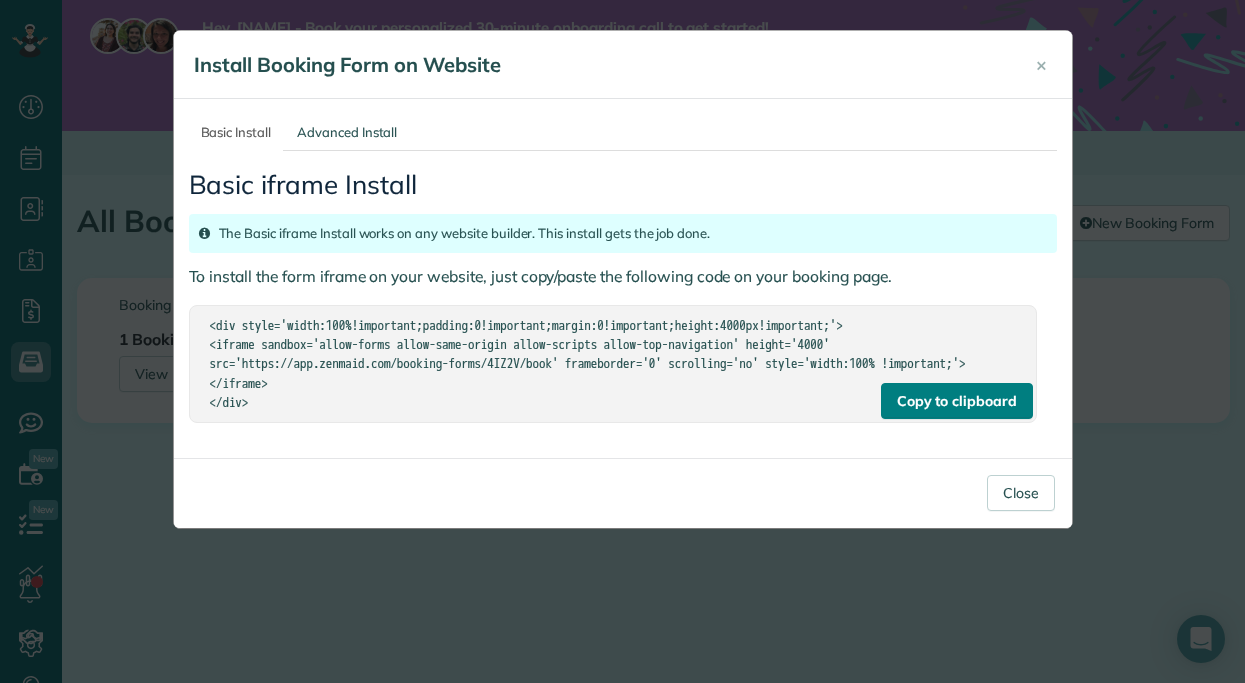 click on "Copy to clipboard" at bounding box center [957, 401] 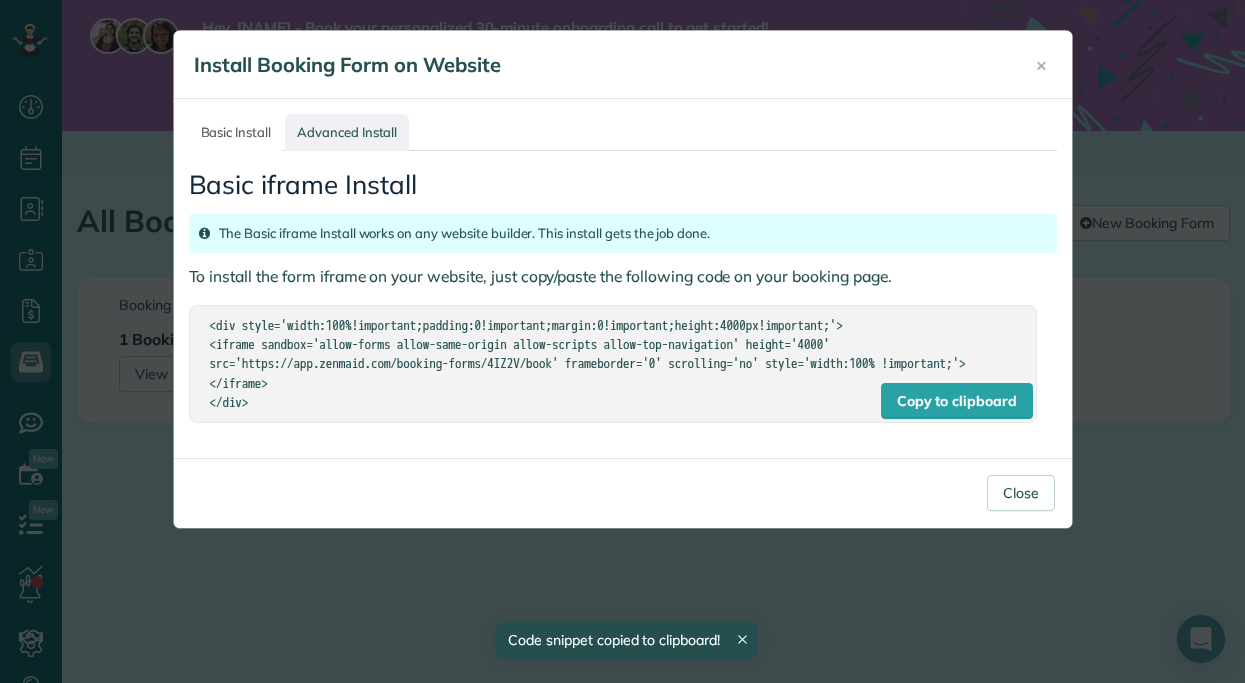 click on "Advanced Install" at bounding box center (347, 132) 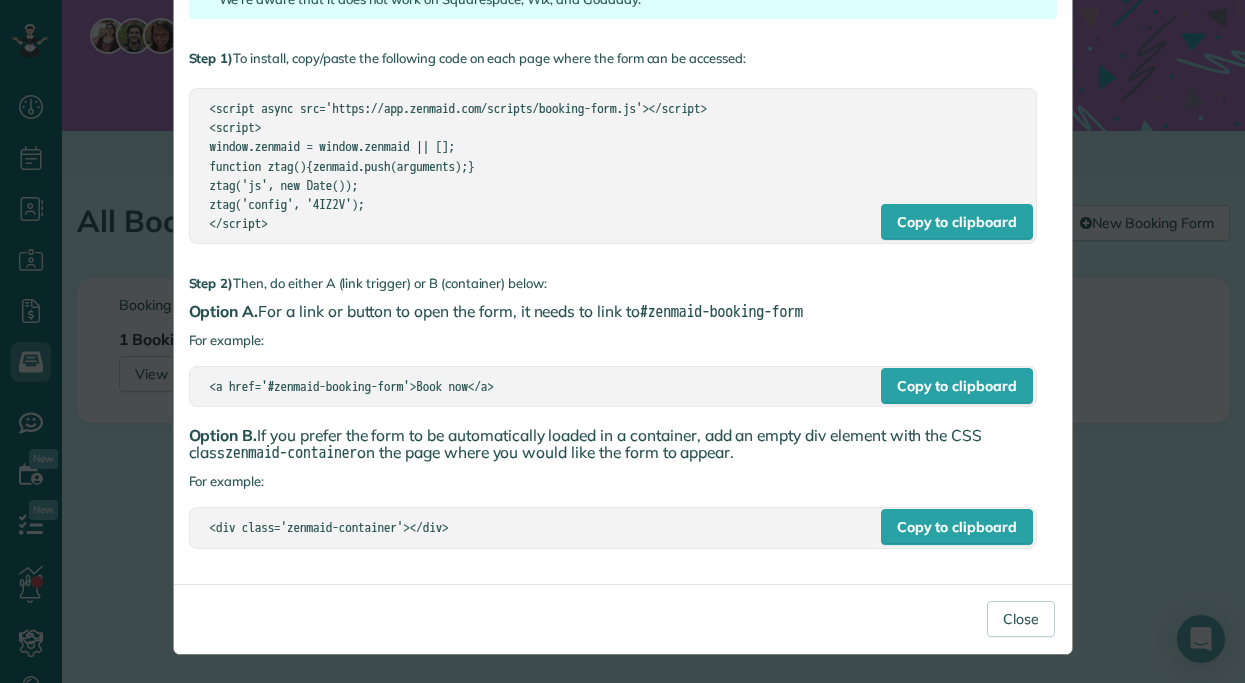 scroll, scrollTop: 252, scrollLeft: 0, axis: vertical 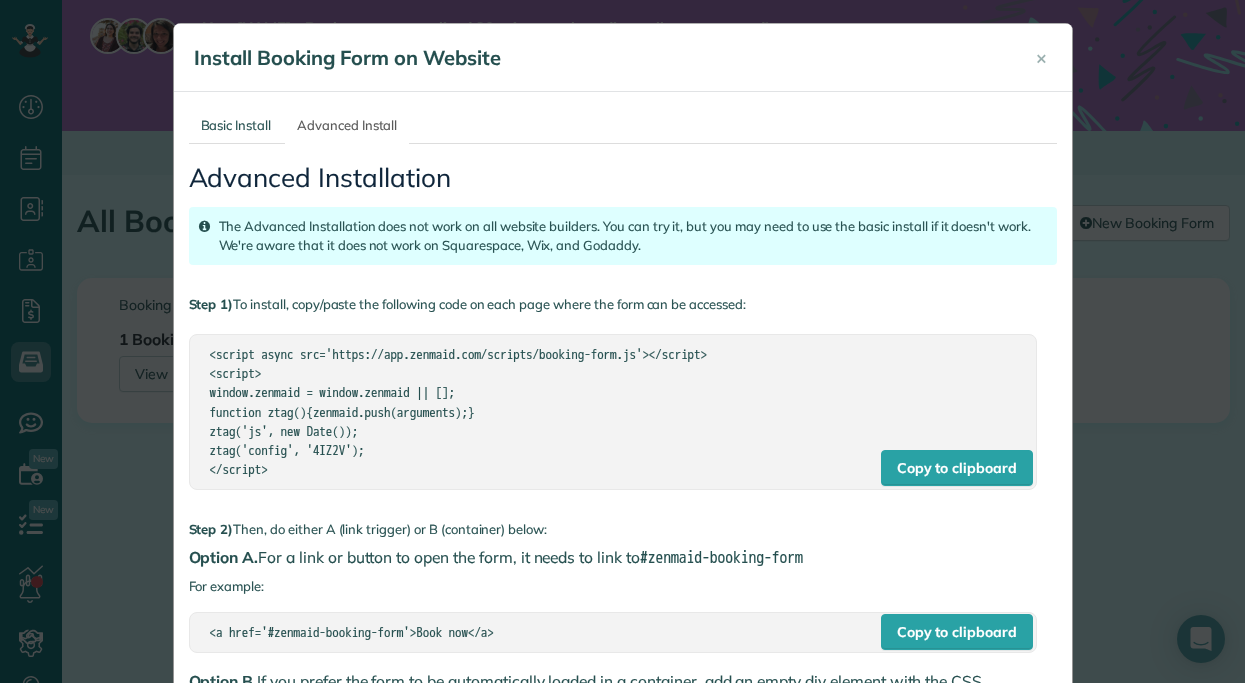 drag, startPoint x: 567, startPoint y: 569, endPoint x: 216, endPoint y: 267, distance: 463.03888 